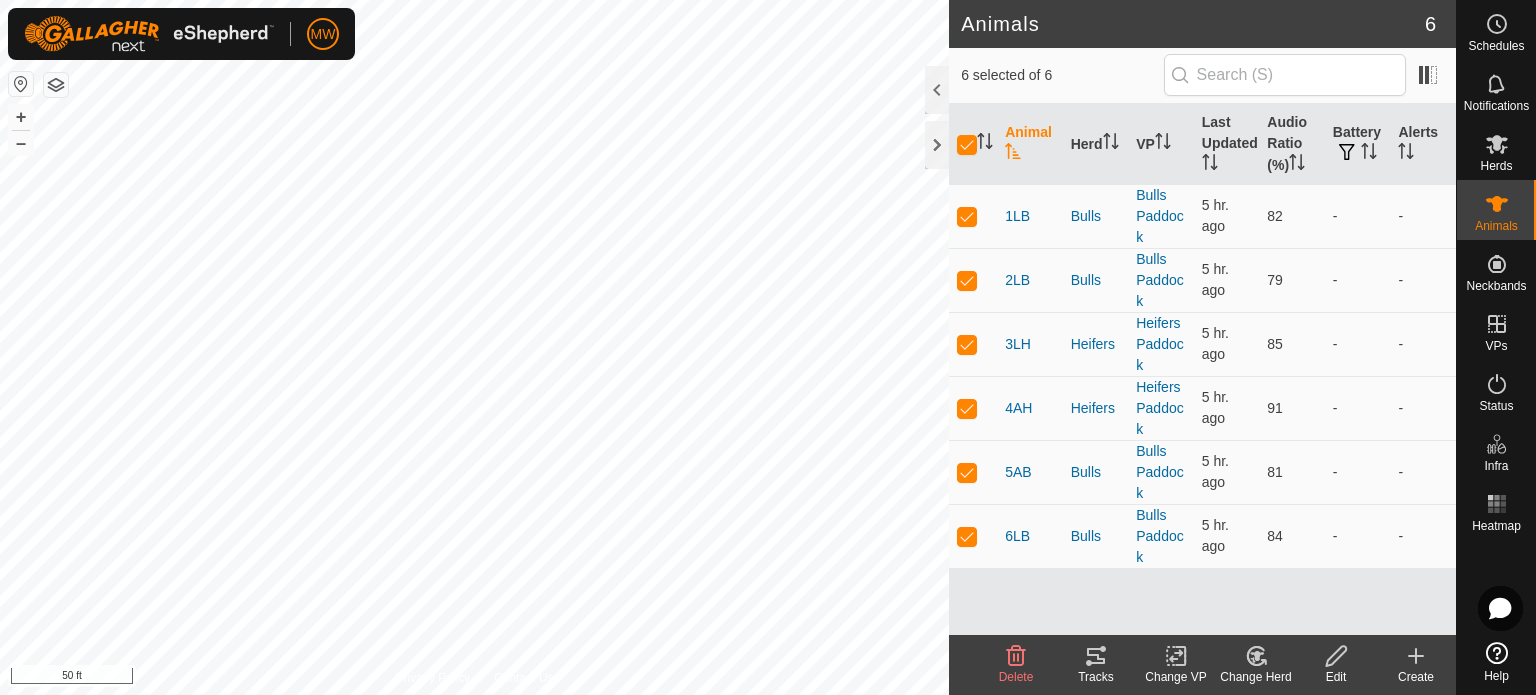 scroll, scrollTop: 0, scrollLeft: 0, axis: both 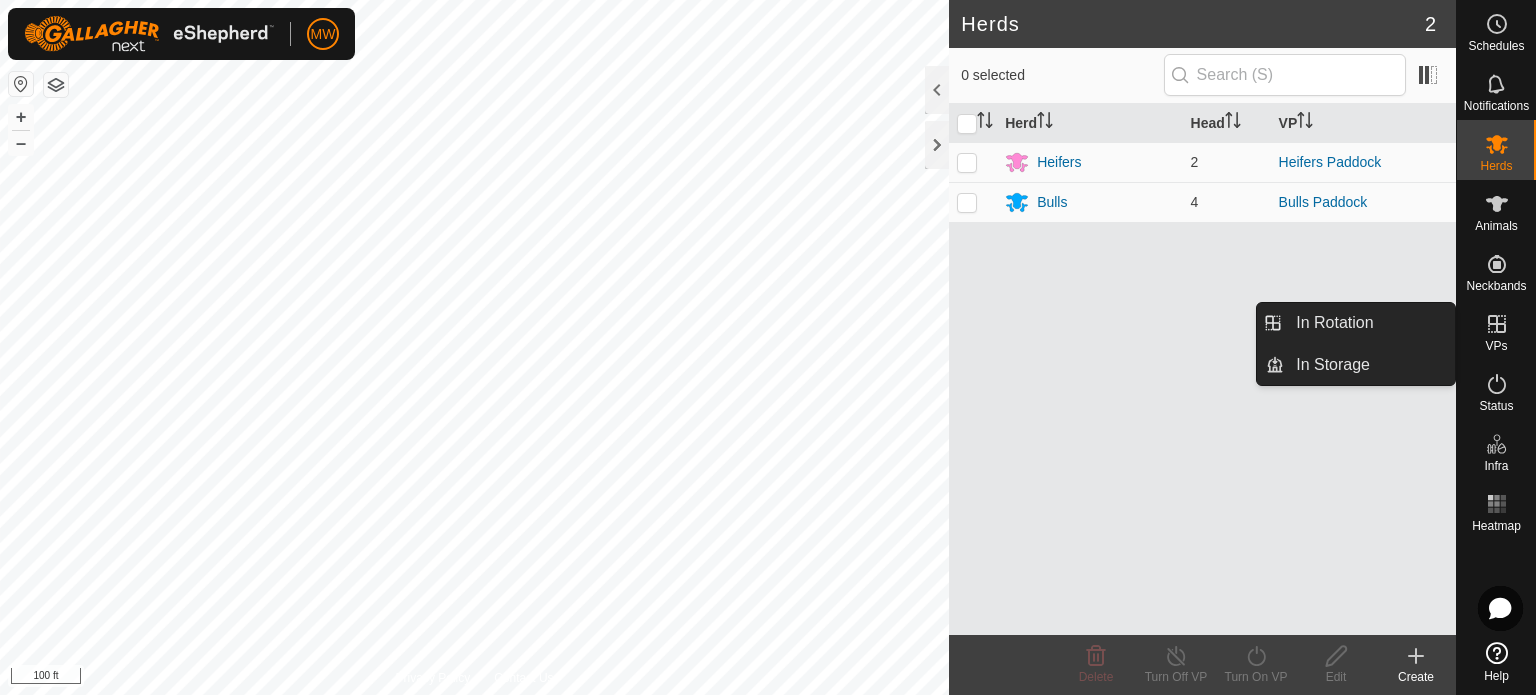 click on "Herd   Head   VP  Heifers 2 Heifers Paddock Bulls 4 Bulls Paddock" at bounding box center (1202, 369) 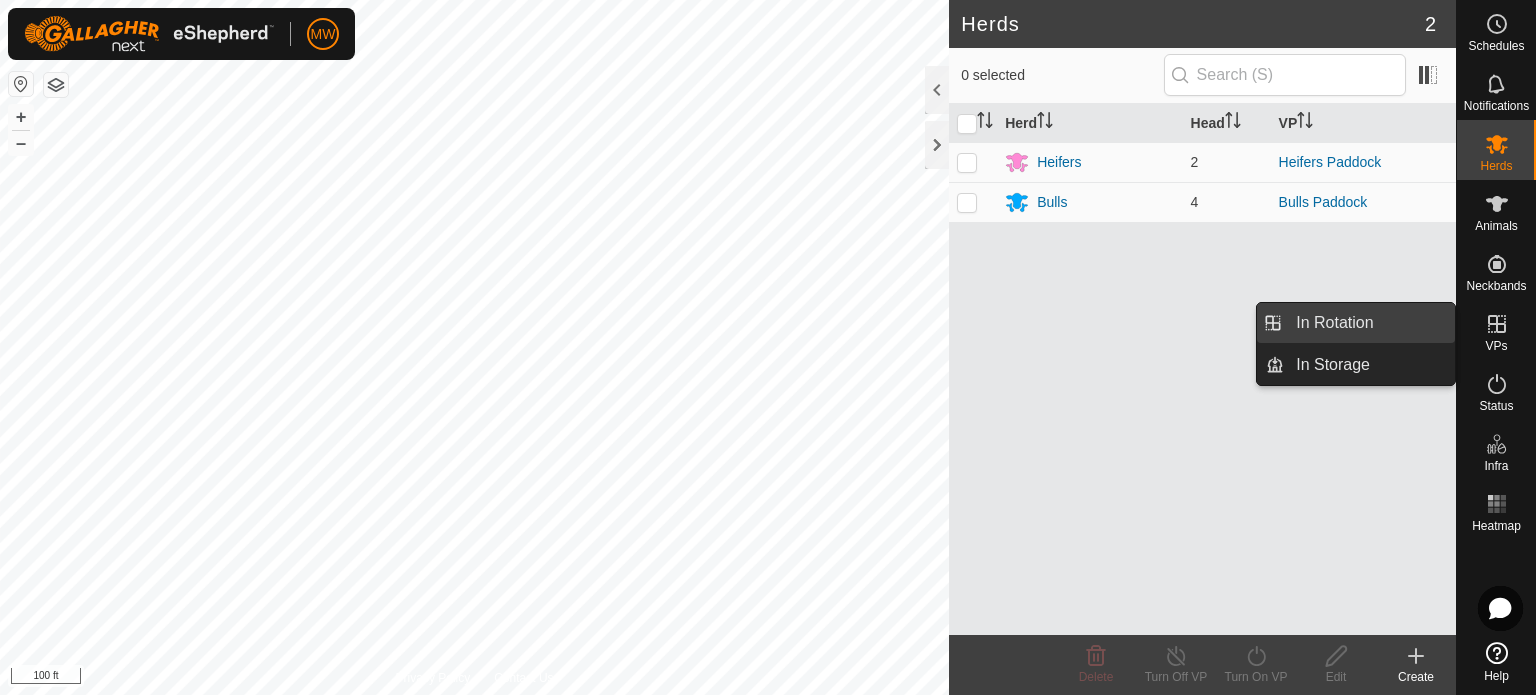 click on "In Rotation" at bounding box center (1369, 323) 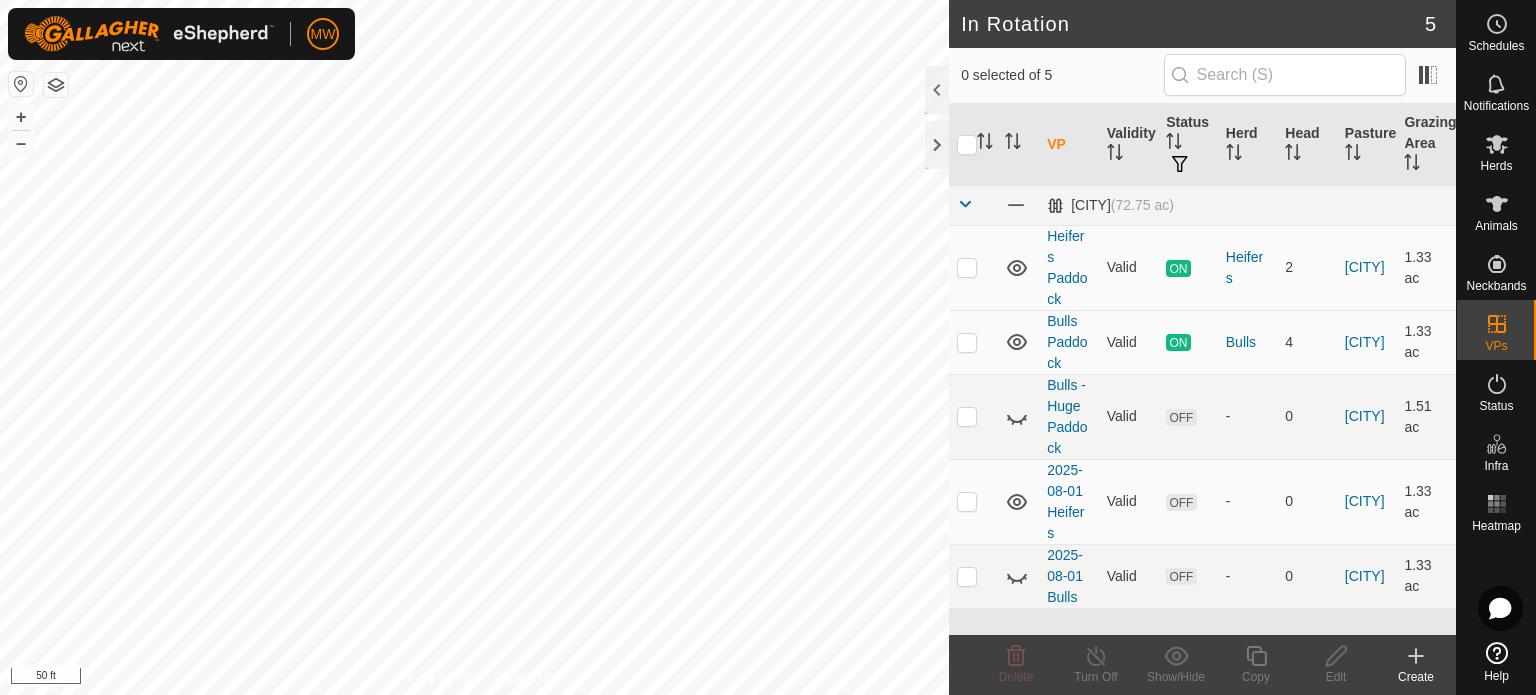 click 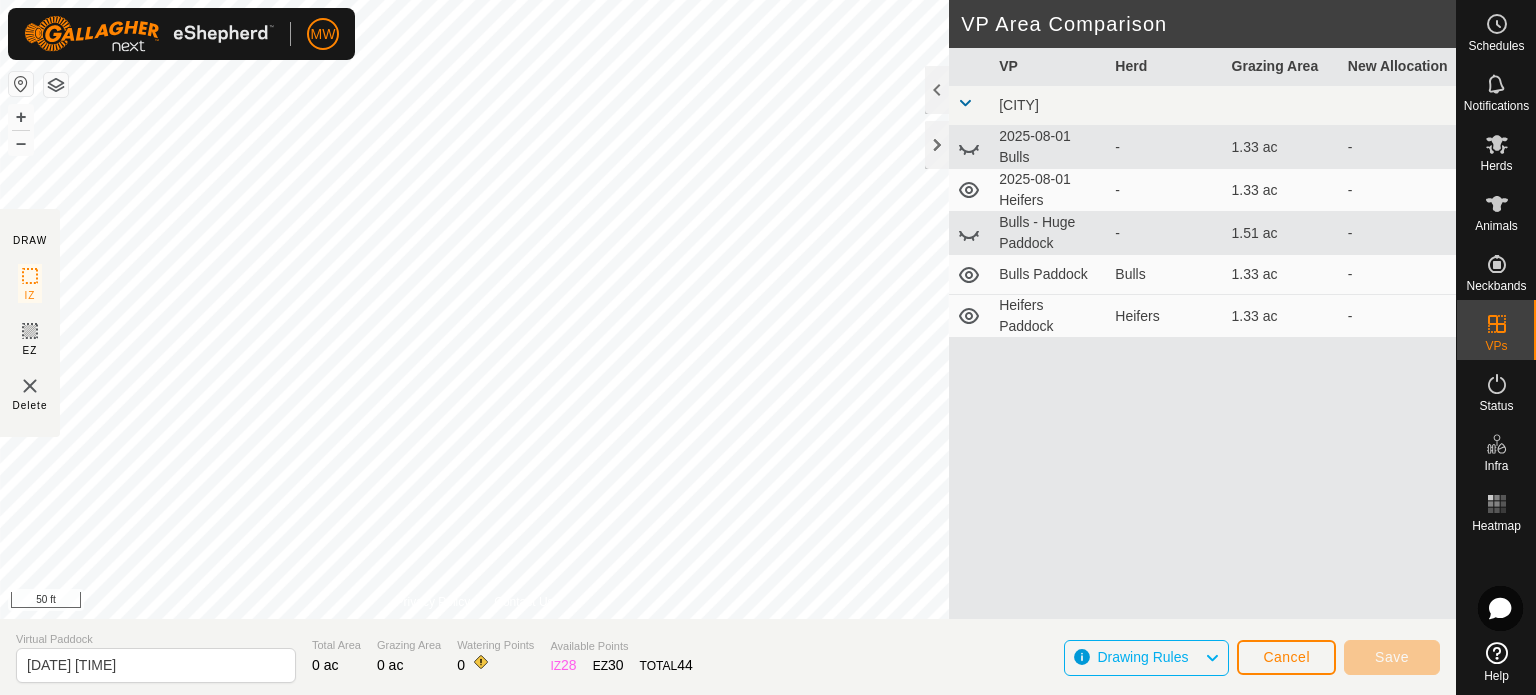 click on "Delete" 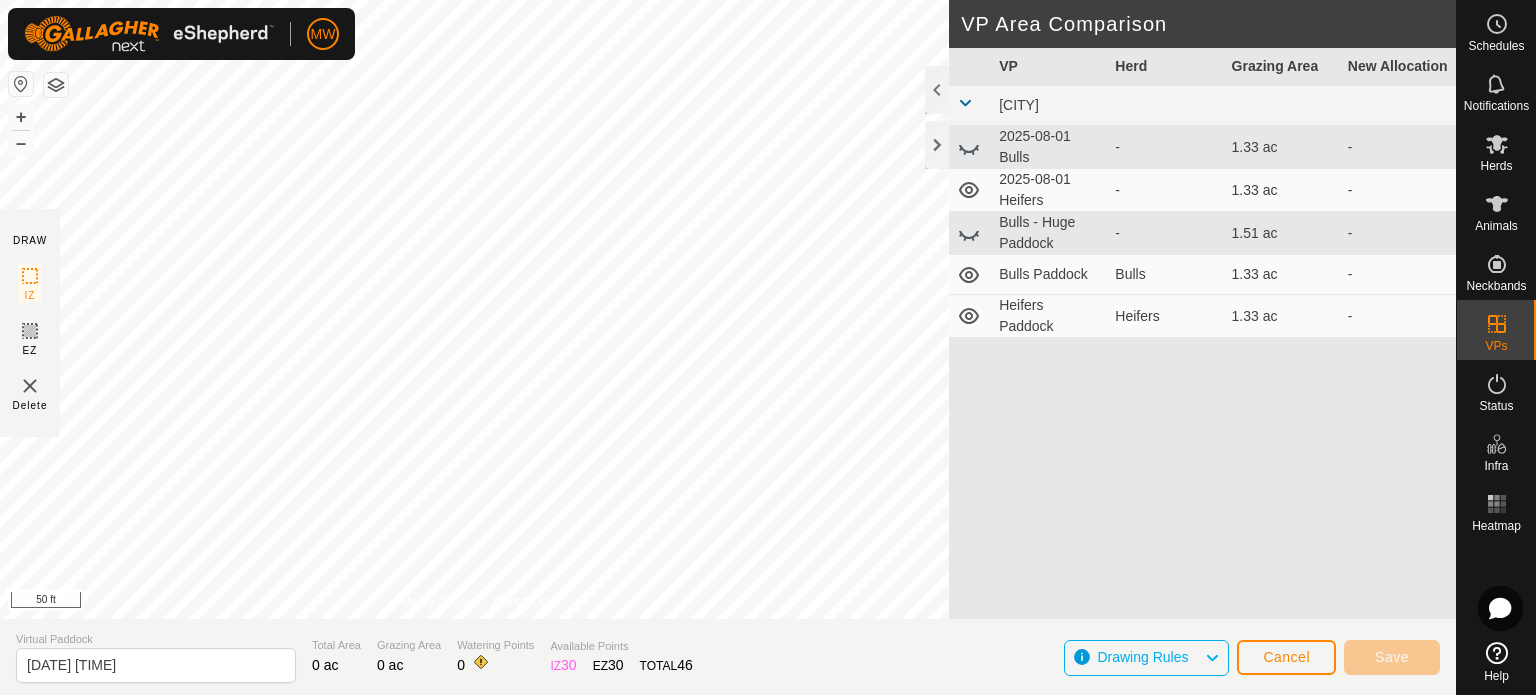 drag, startPoint x: 26, startPoint y: 395, endPoint x: 44, endPoint y: 395, distance: 18 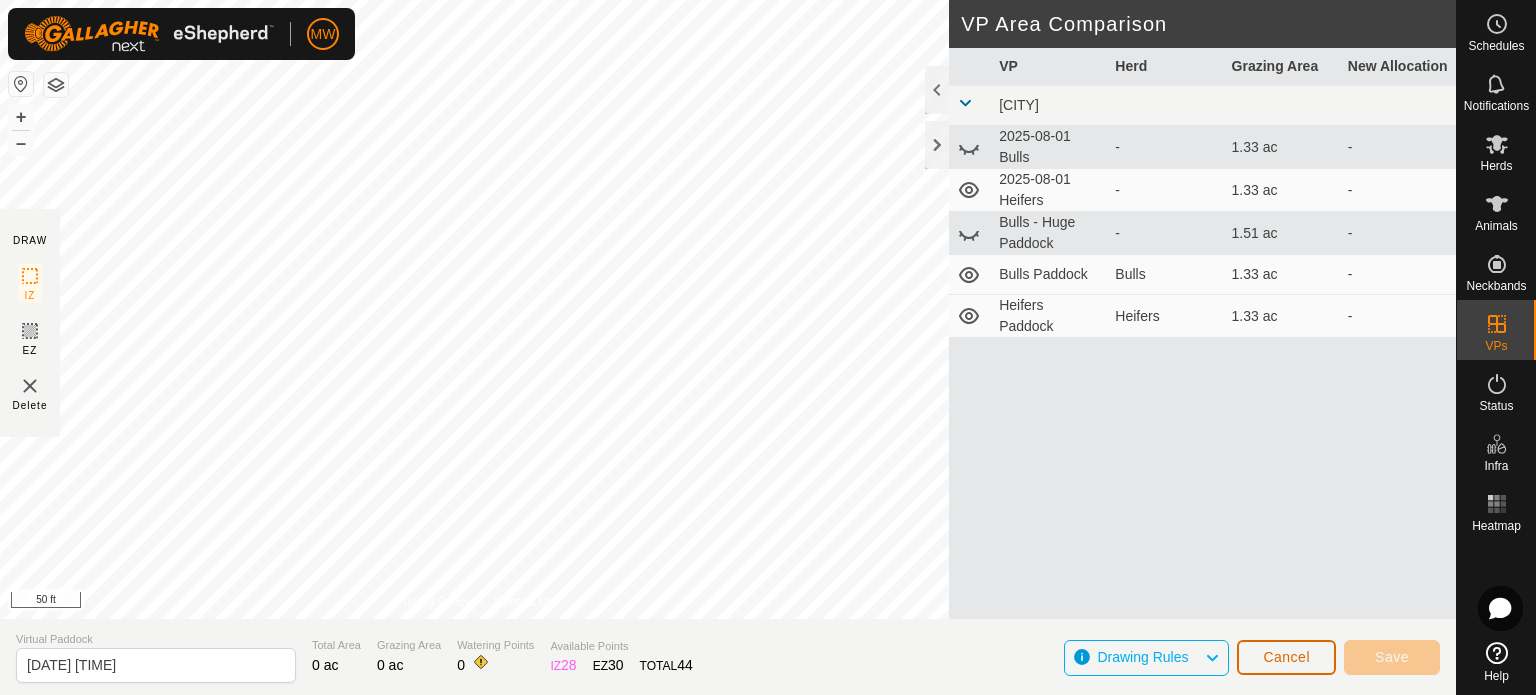 click on "Cancel" 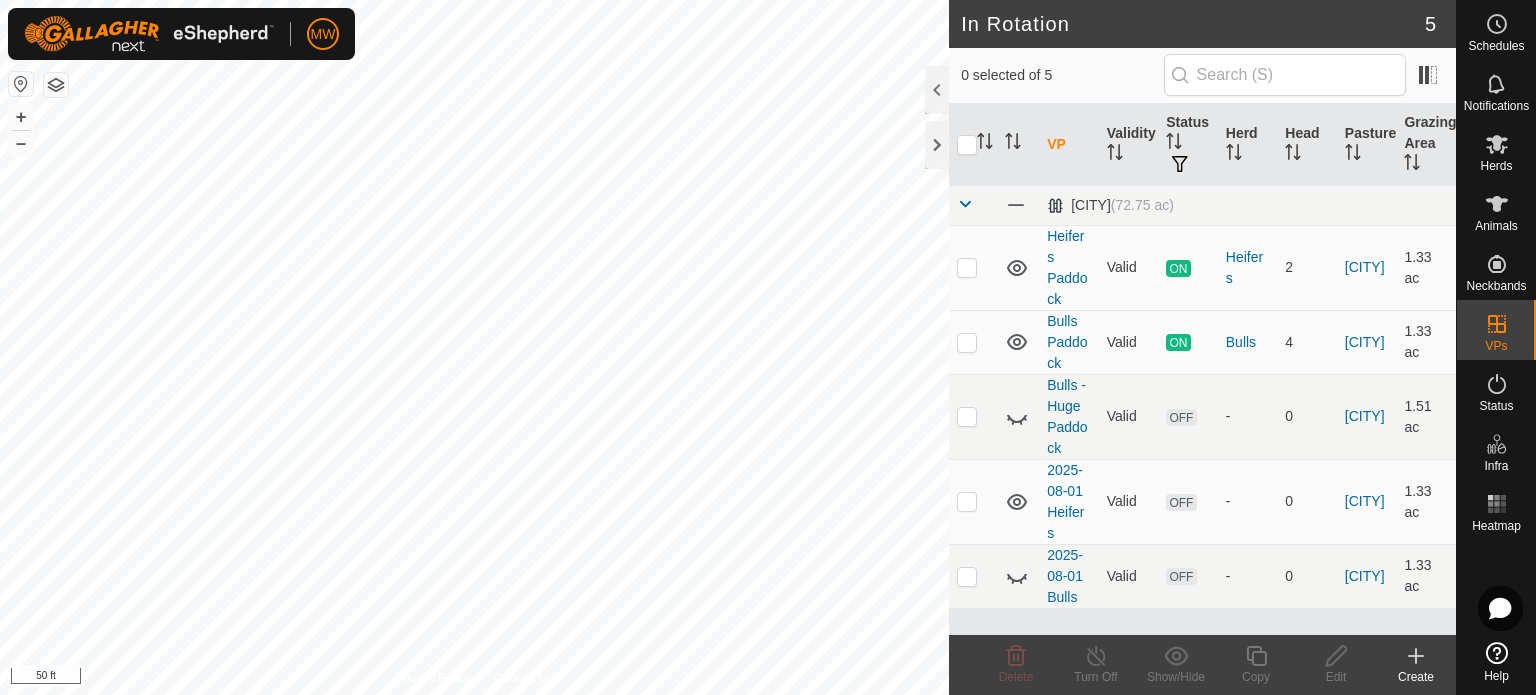 click on "Create" 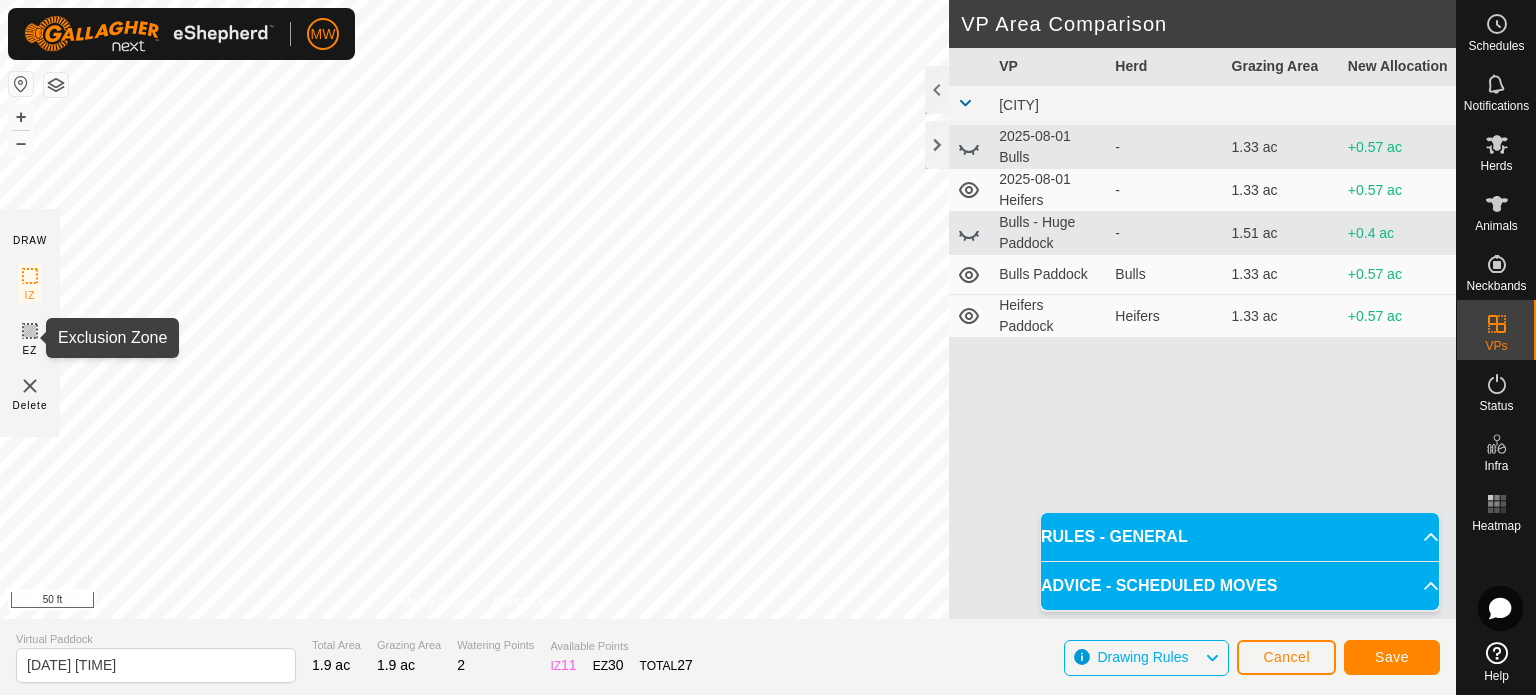 click on "EZ" 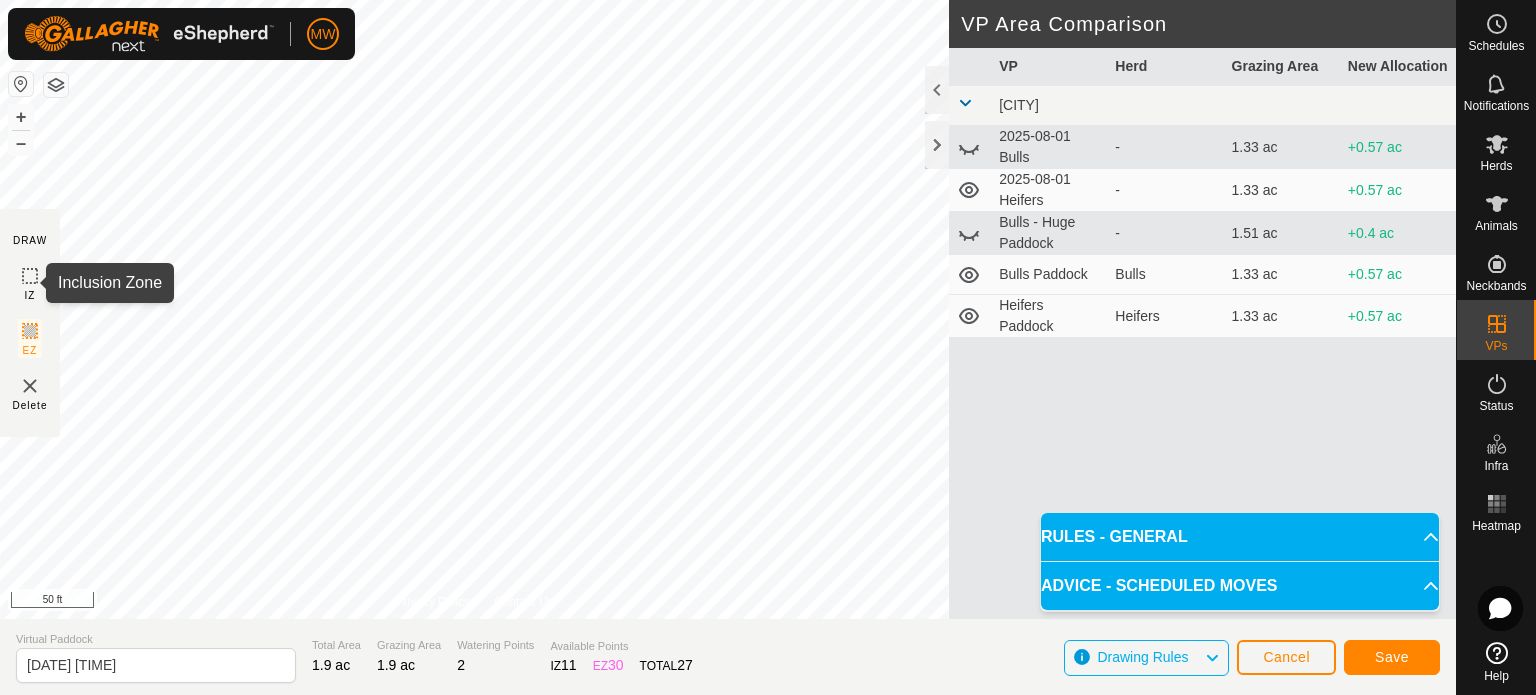 click 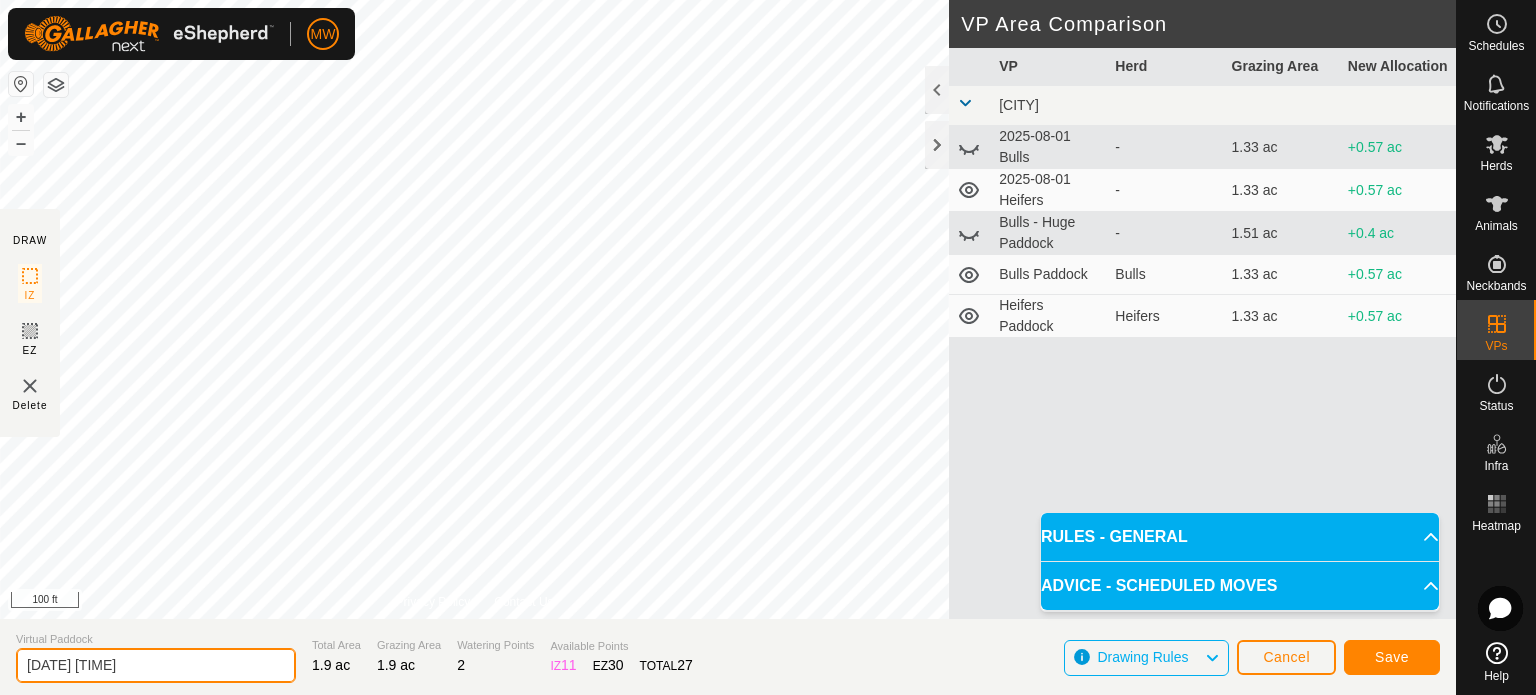 click on "[DATE] [TIME]" 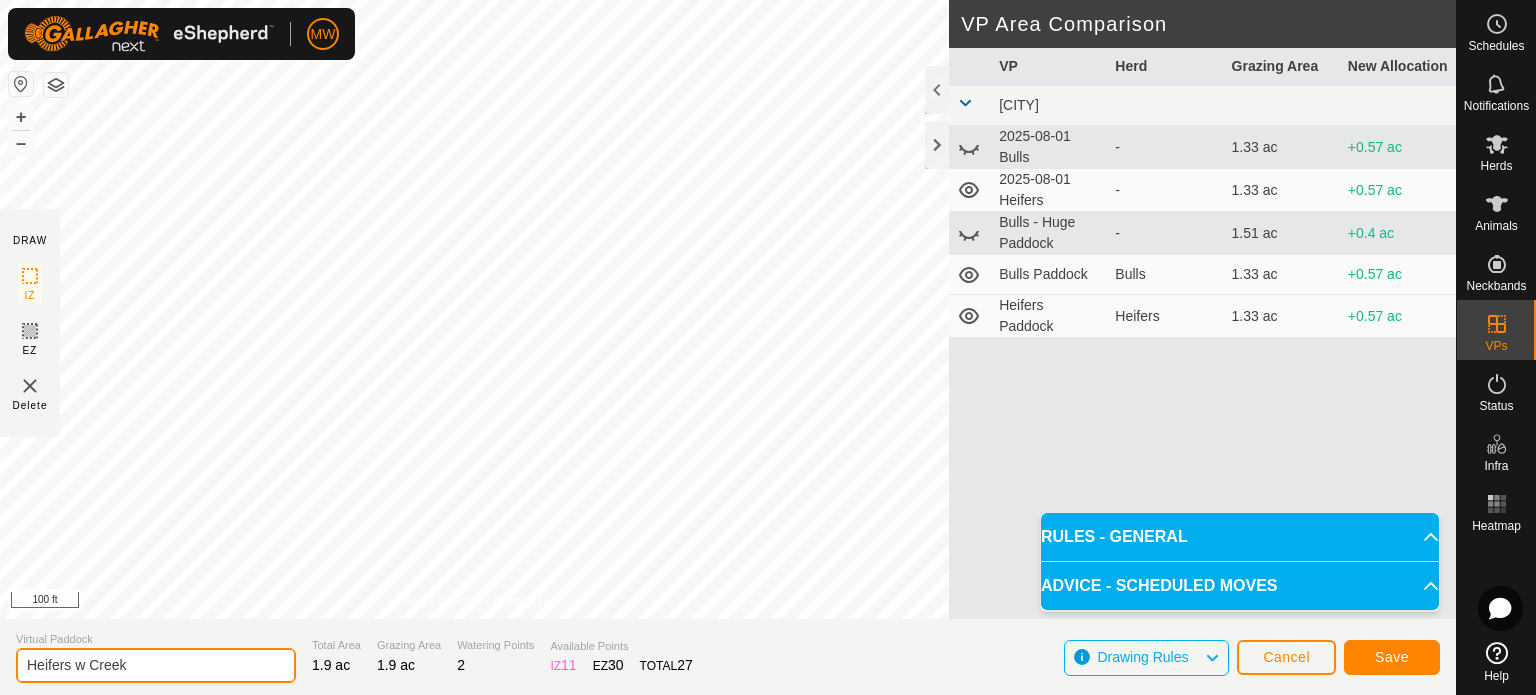type on "Heifers w Creek" 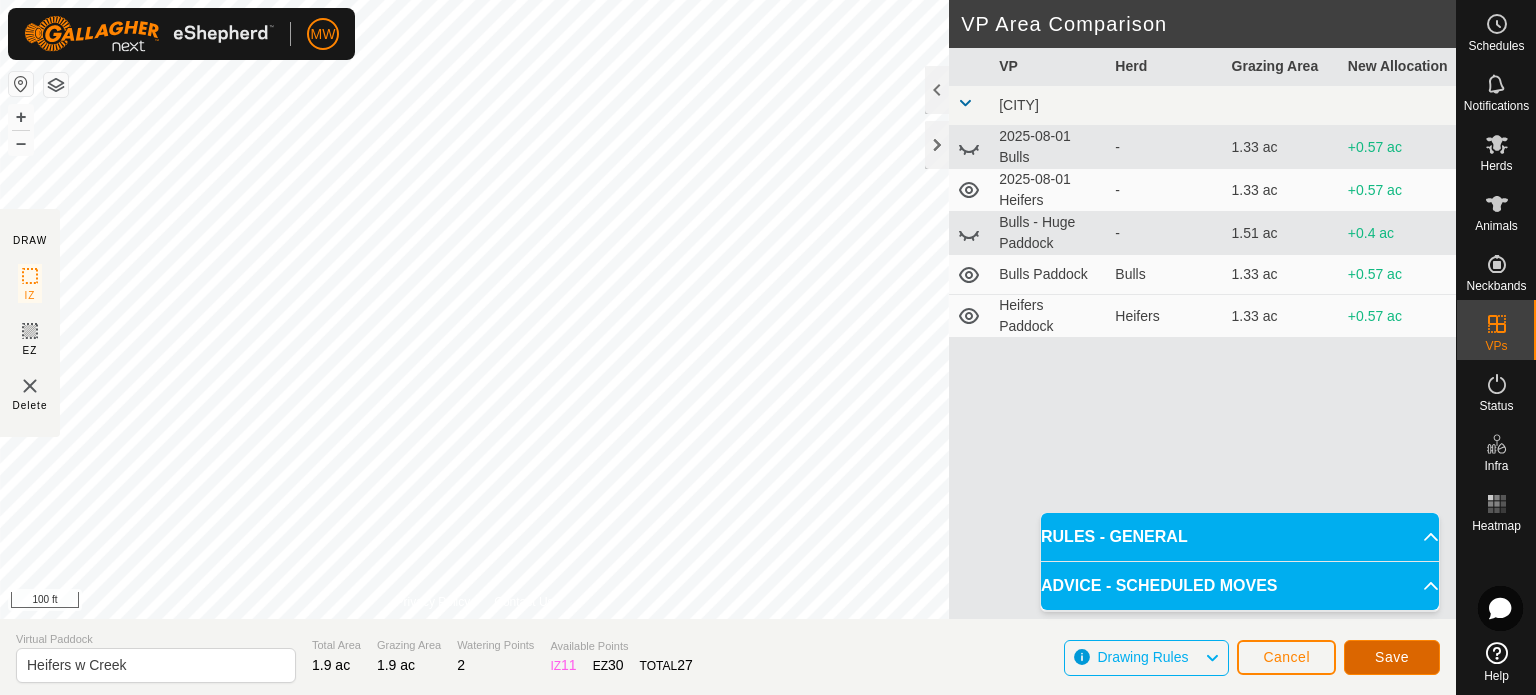 click on "Save" 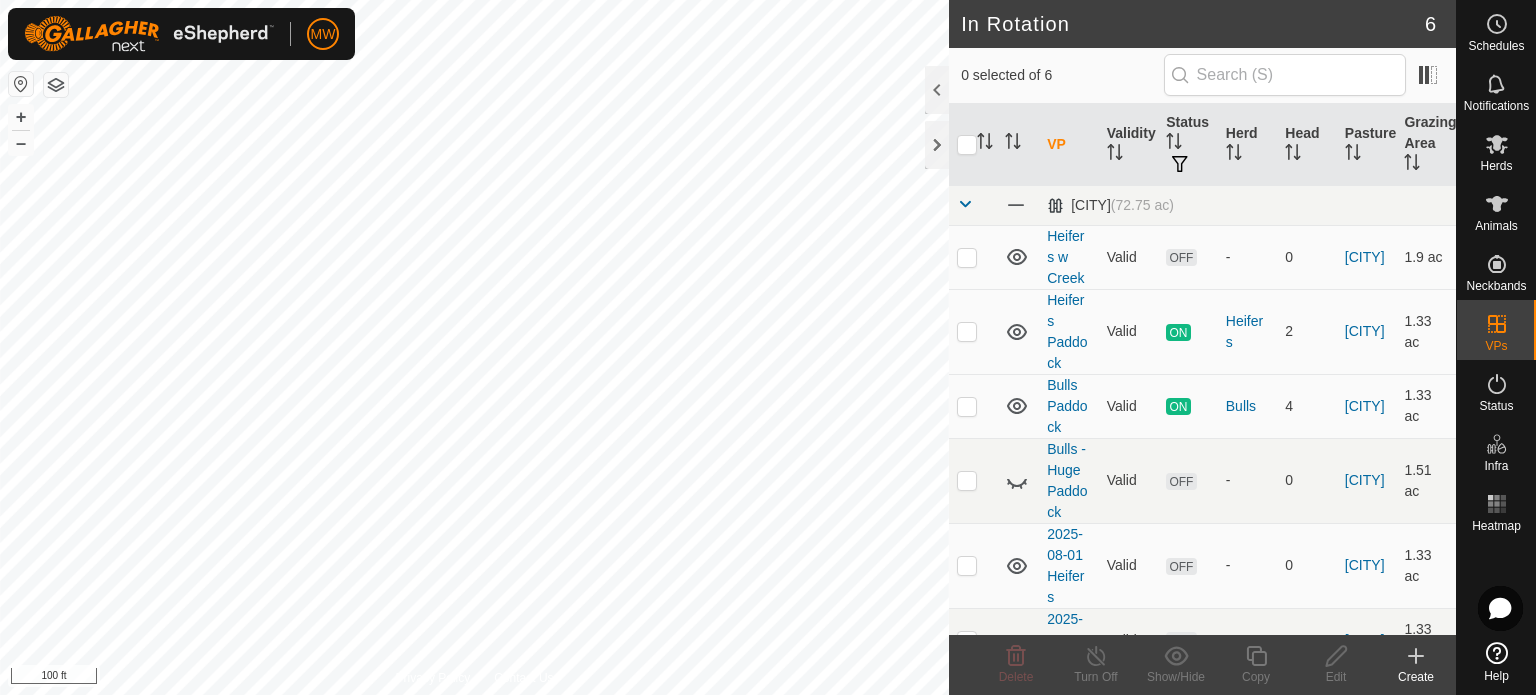 scroll, scrollTop: 35, scrollLeft: 0, axis: vertical 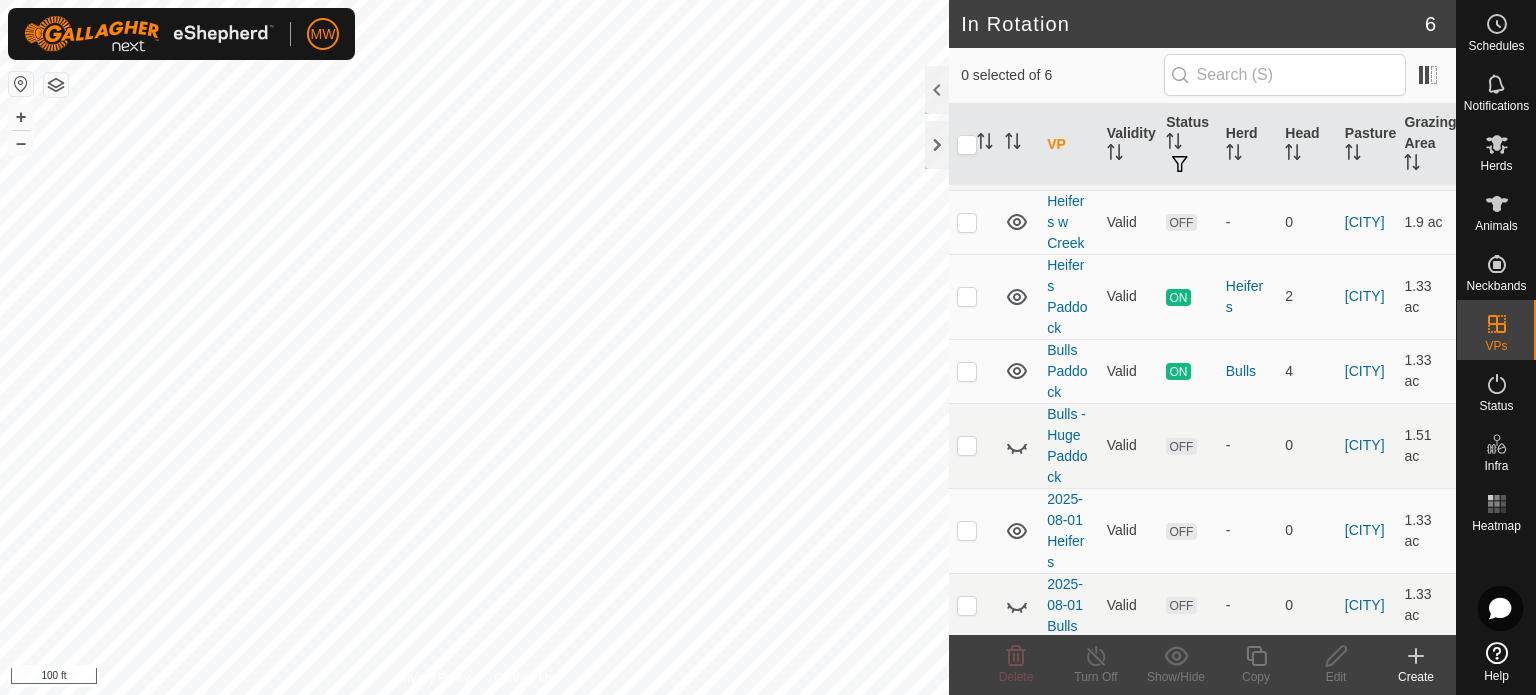 click 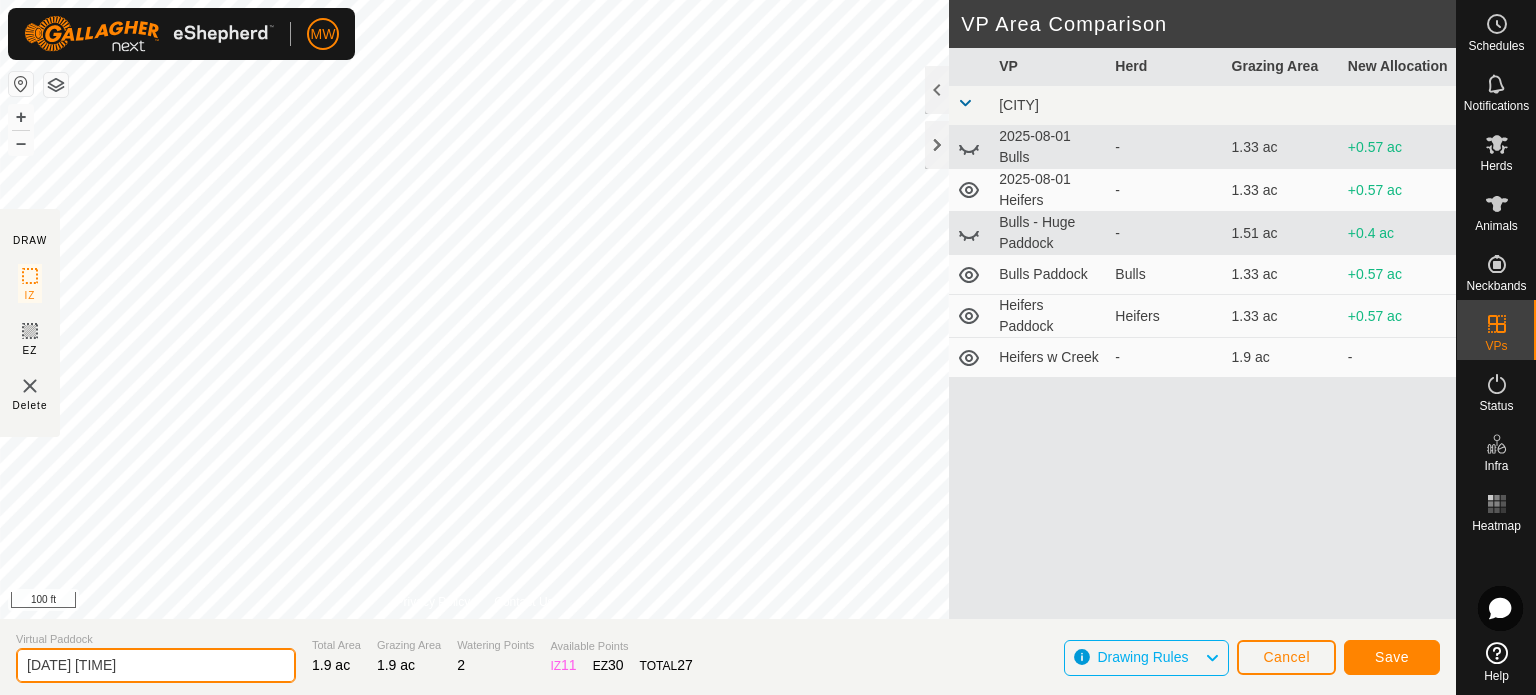 click on "[DATE] [TIME]" 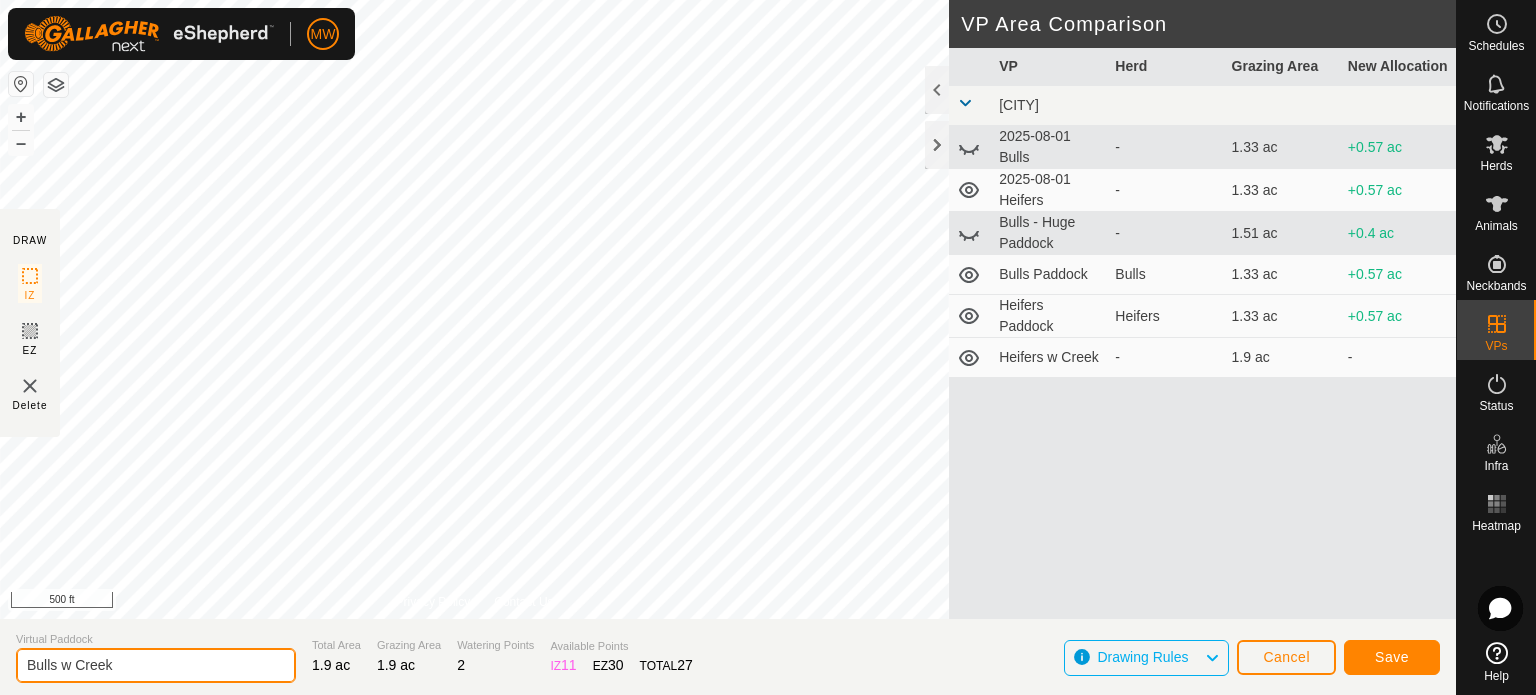 type on "Bulls w Creek" 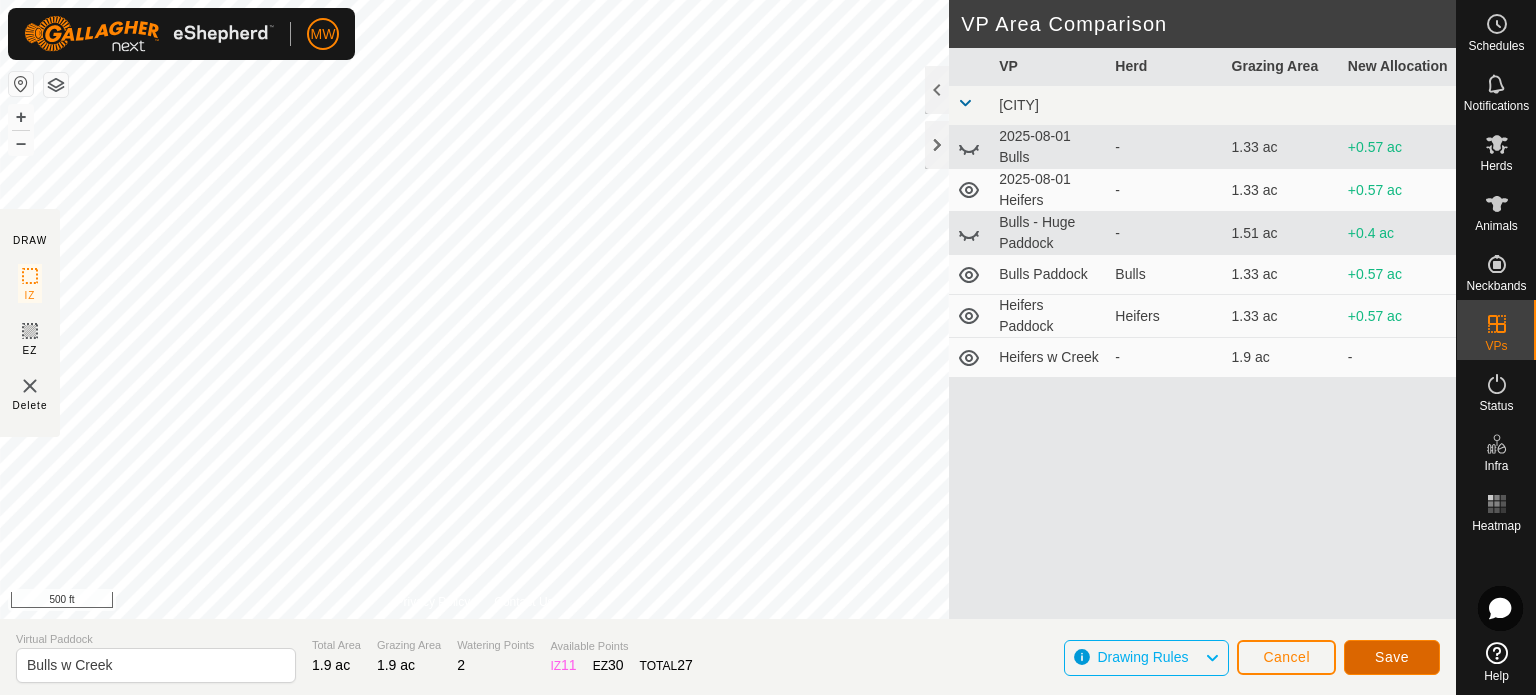 click on "Save" 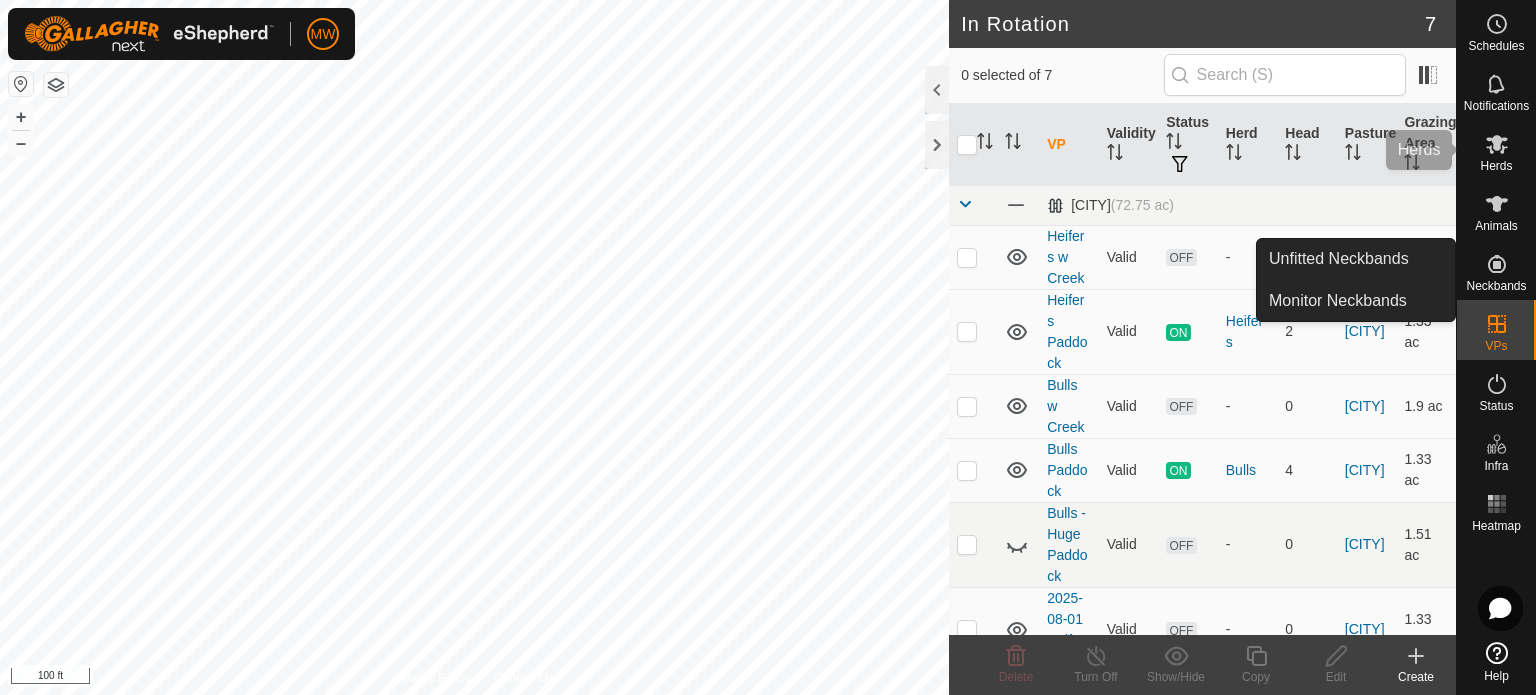 click 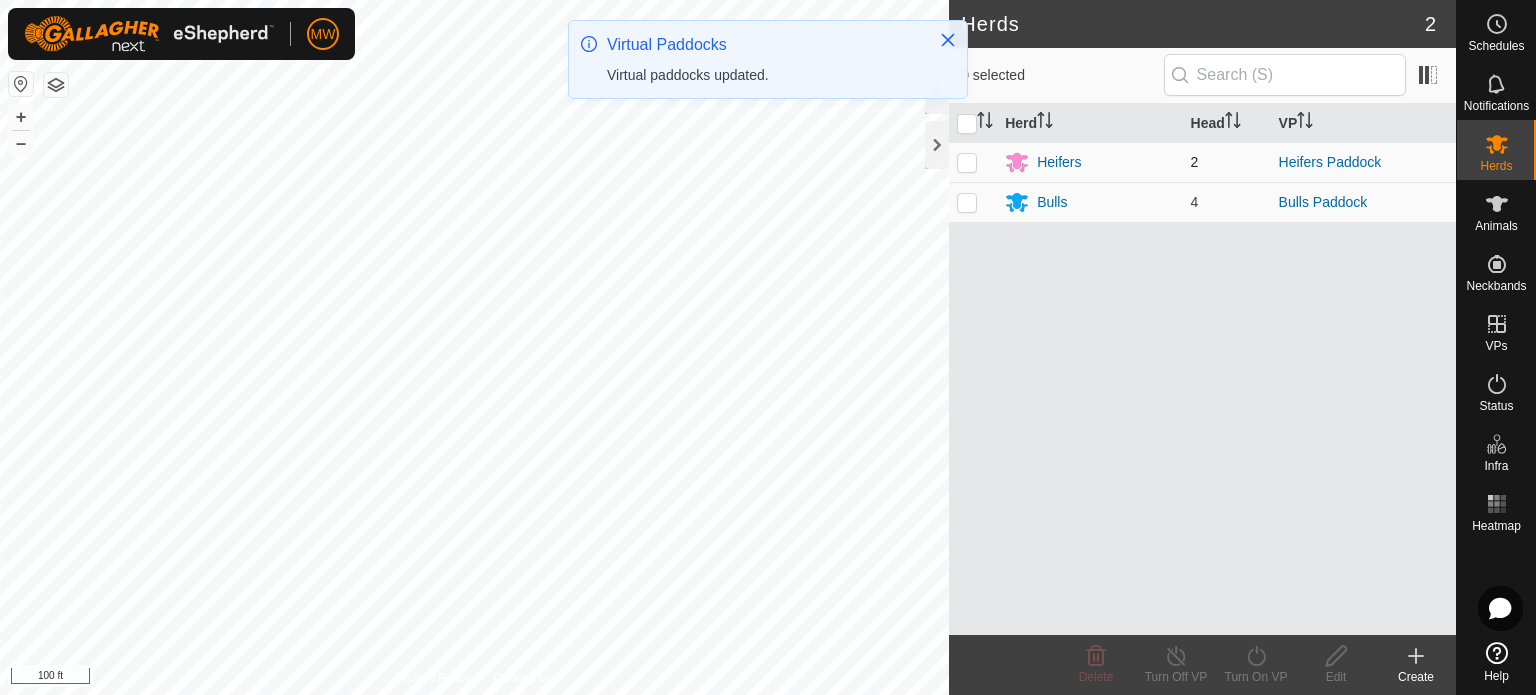 click at bounding box center (967, 162) 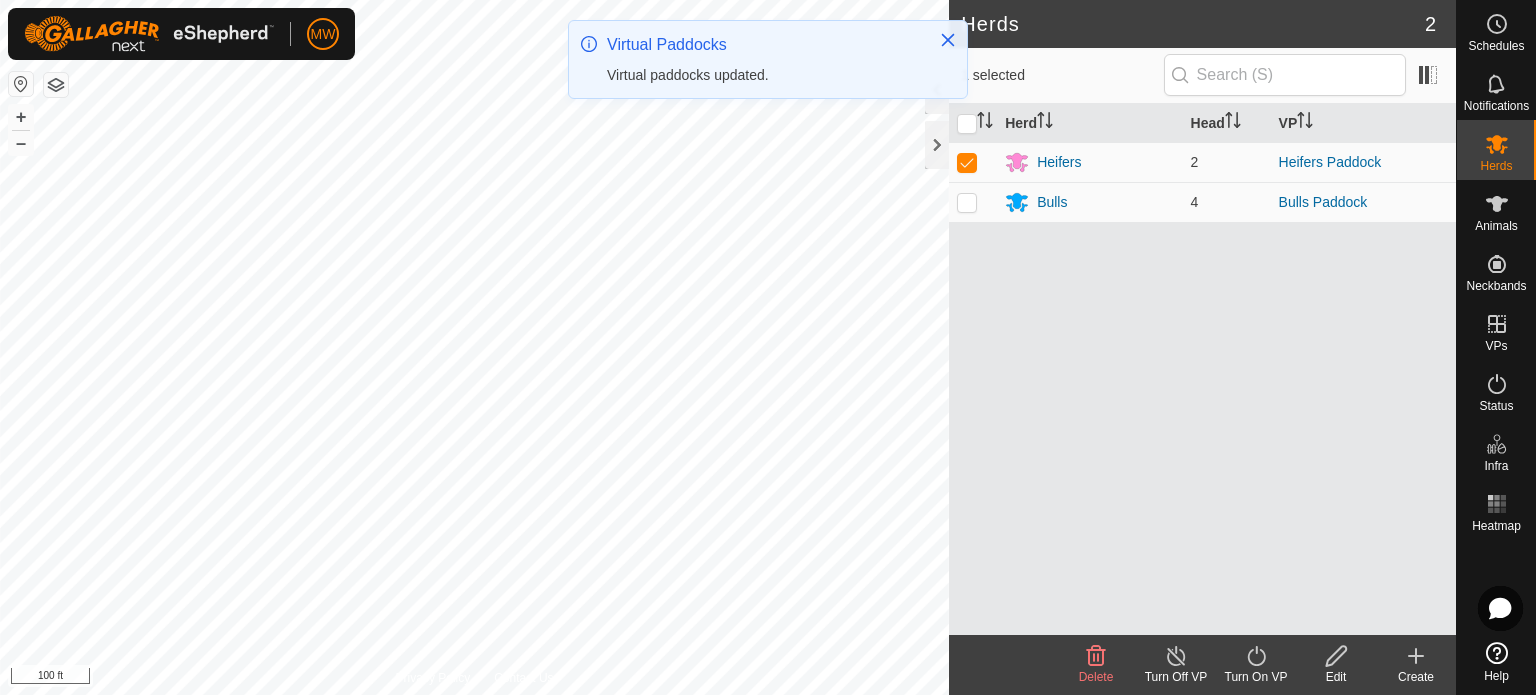 click 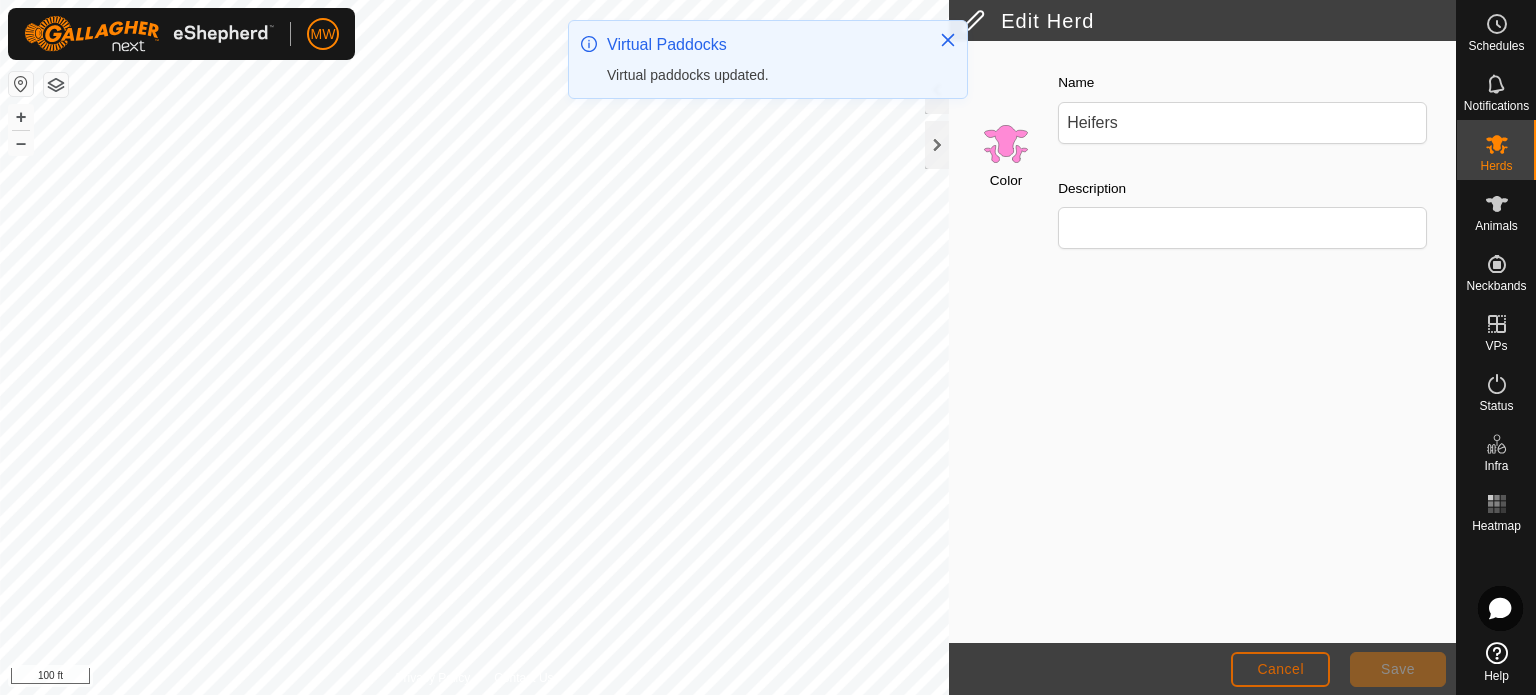 click on "Cancel" 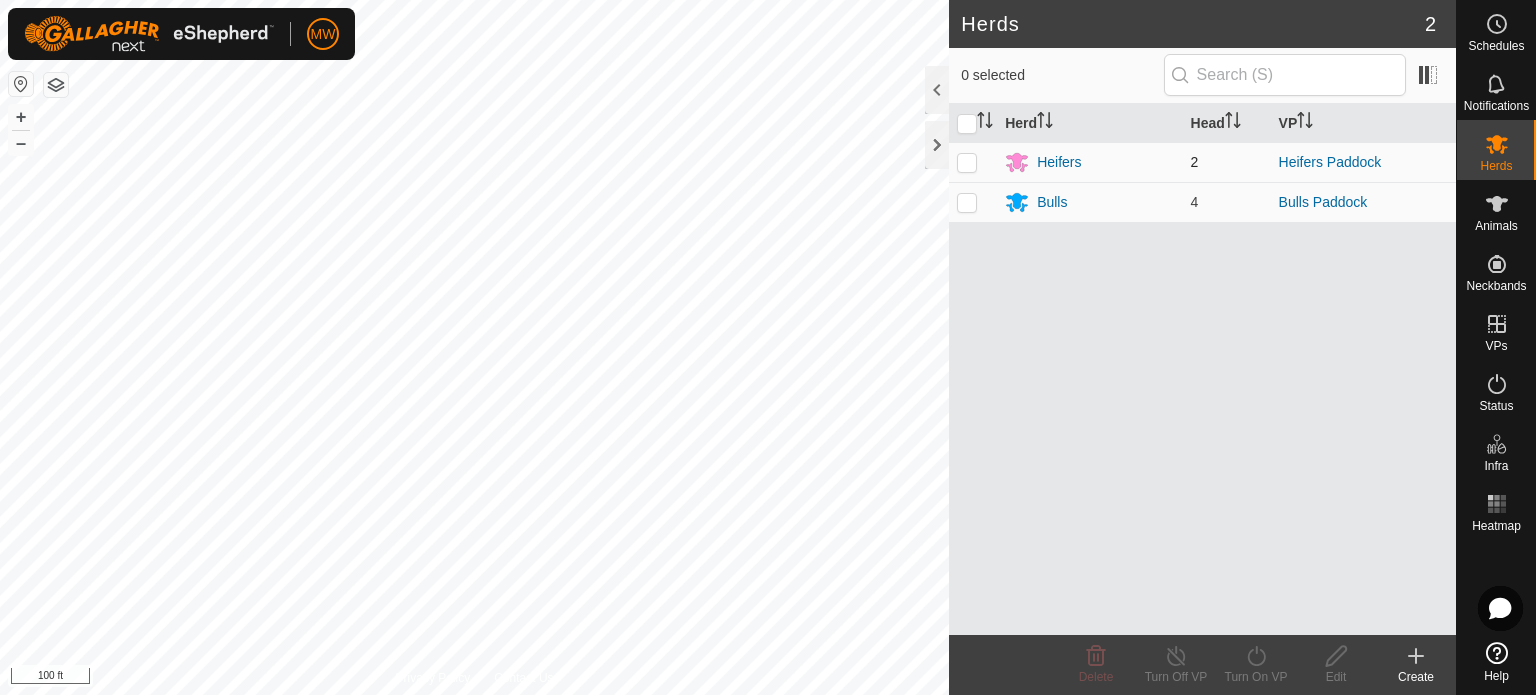 click at bounding box center [973, 162] 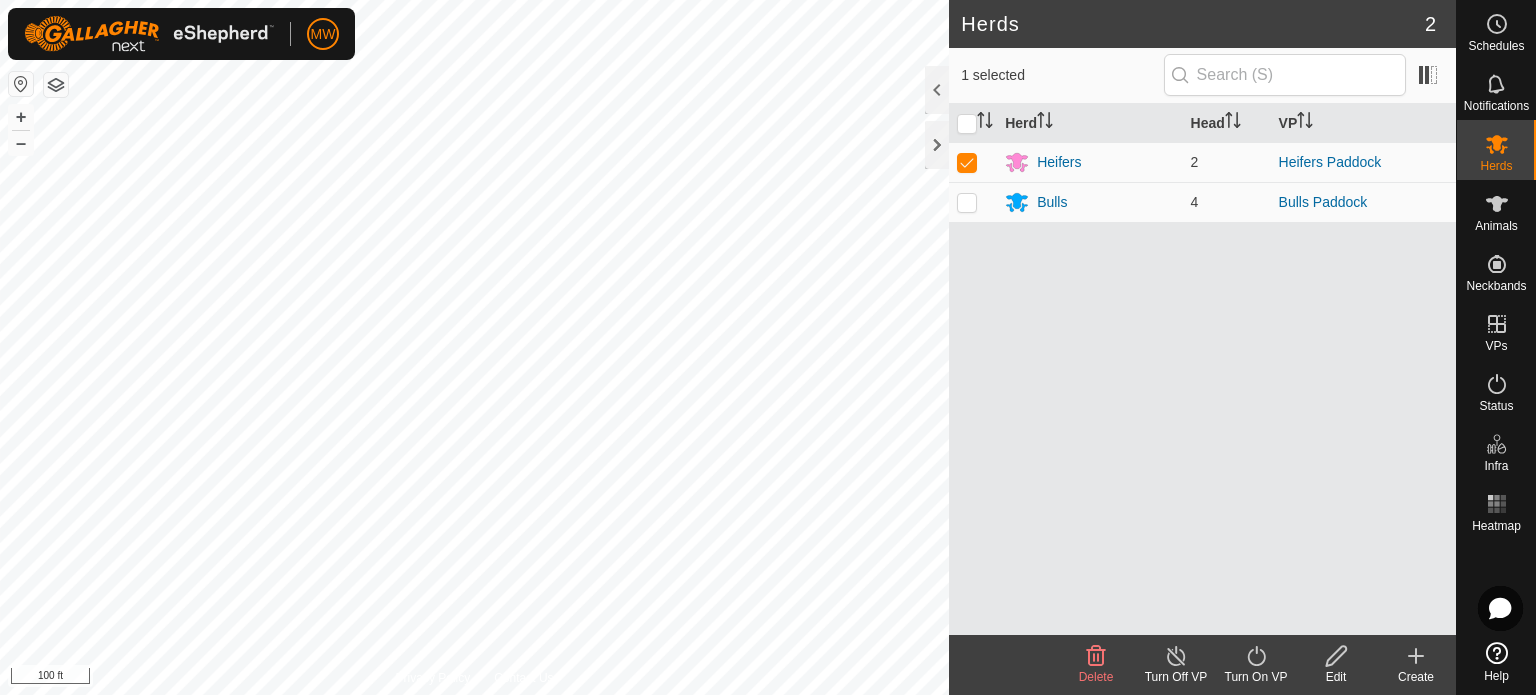 click 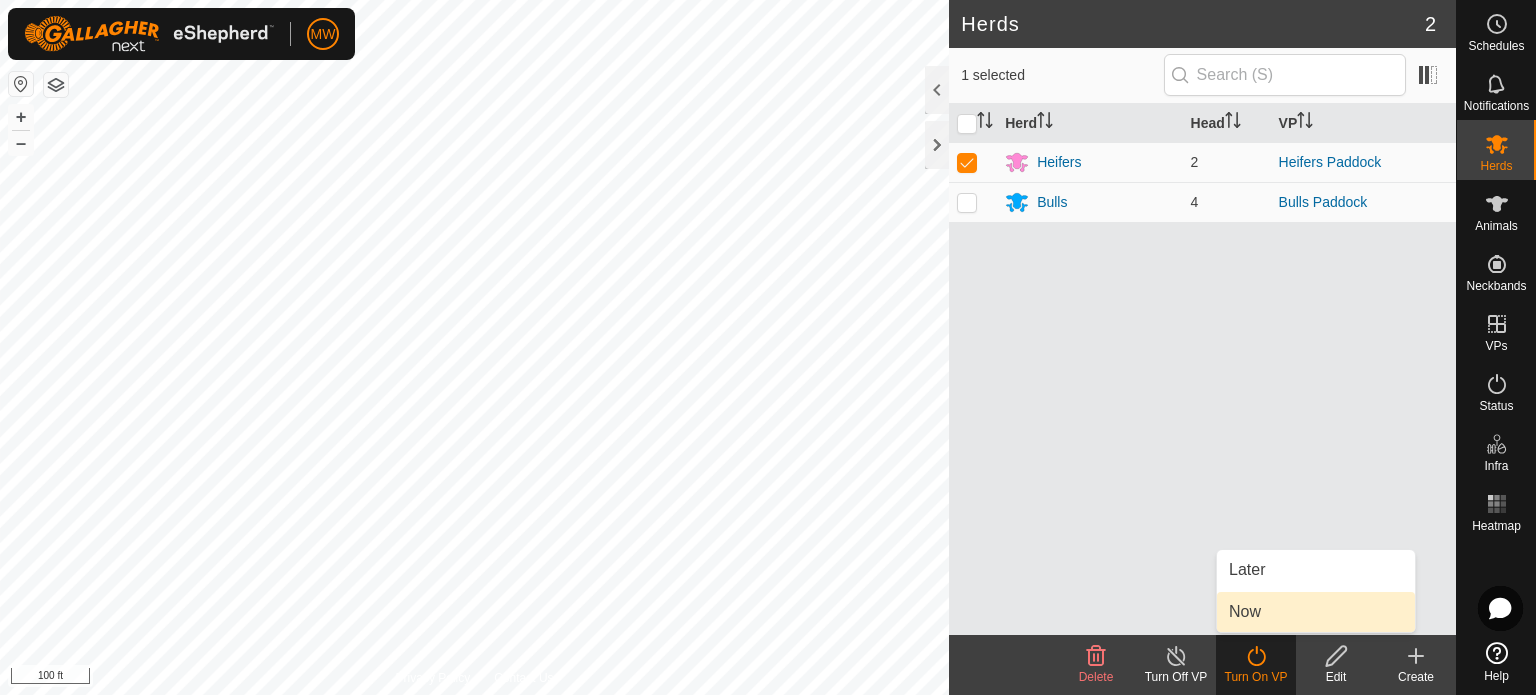 click on "Now" at bounding box center [1316, 612] 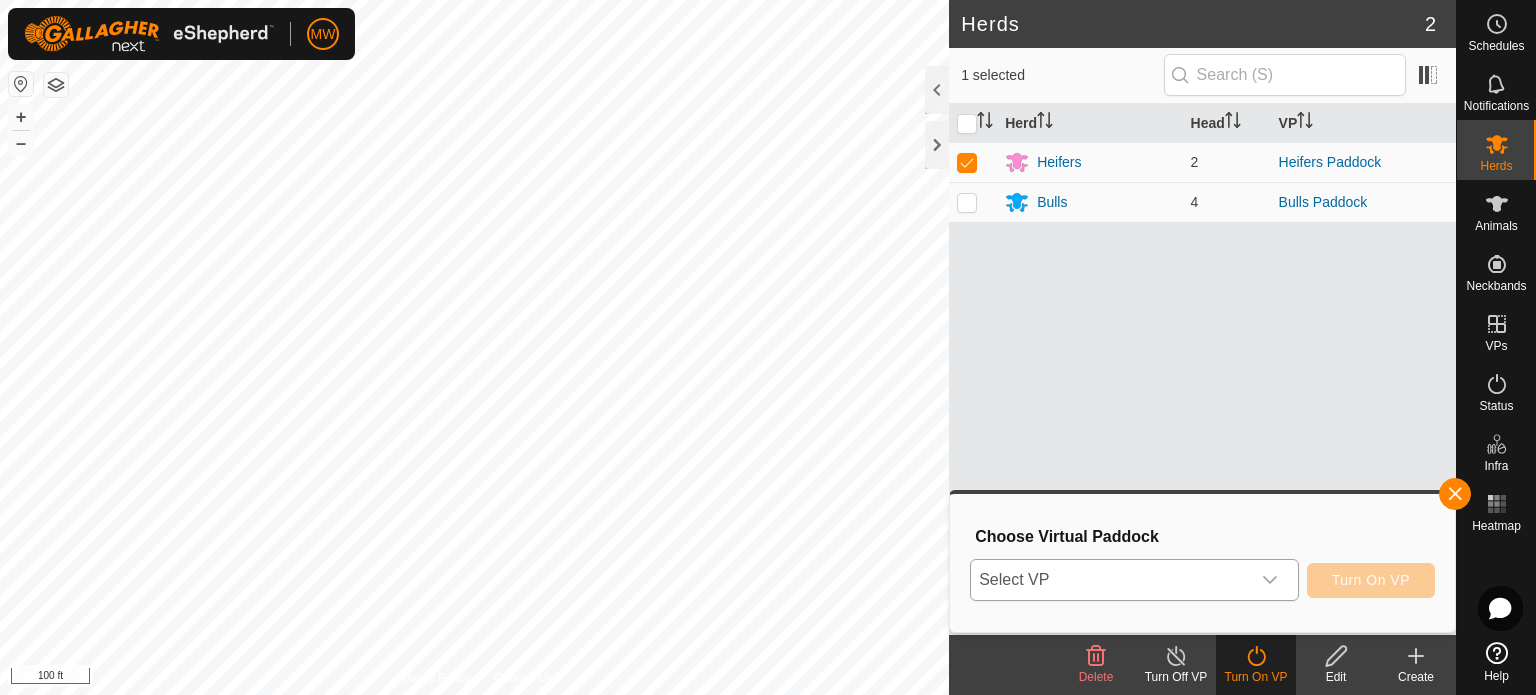 click on "Select VP" at bounding box center [1110, 580] 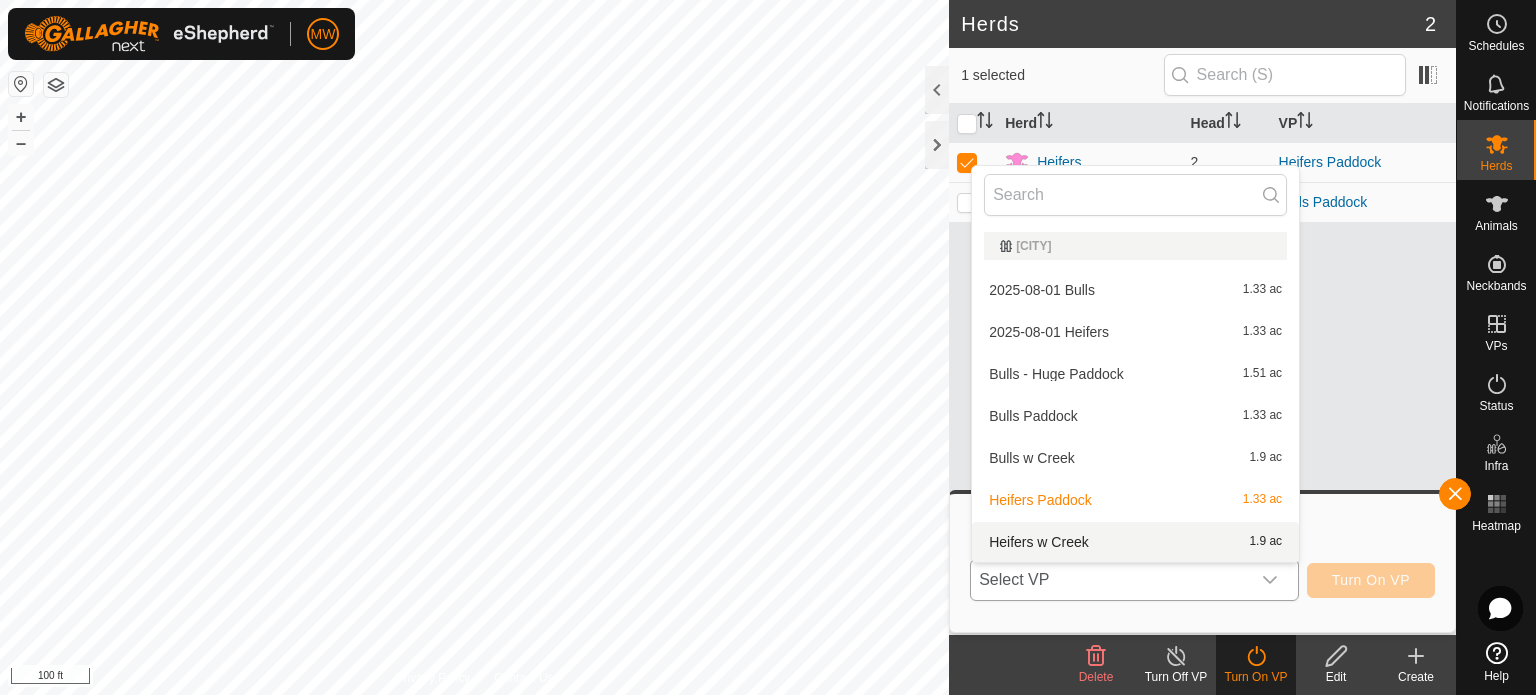 click on "Heifers w Creek  1.9 ac" at bounding box center [1135, 542] 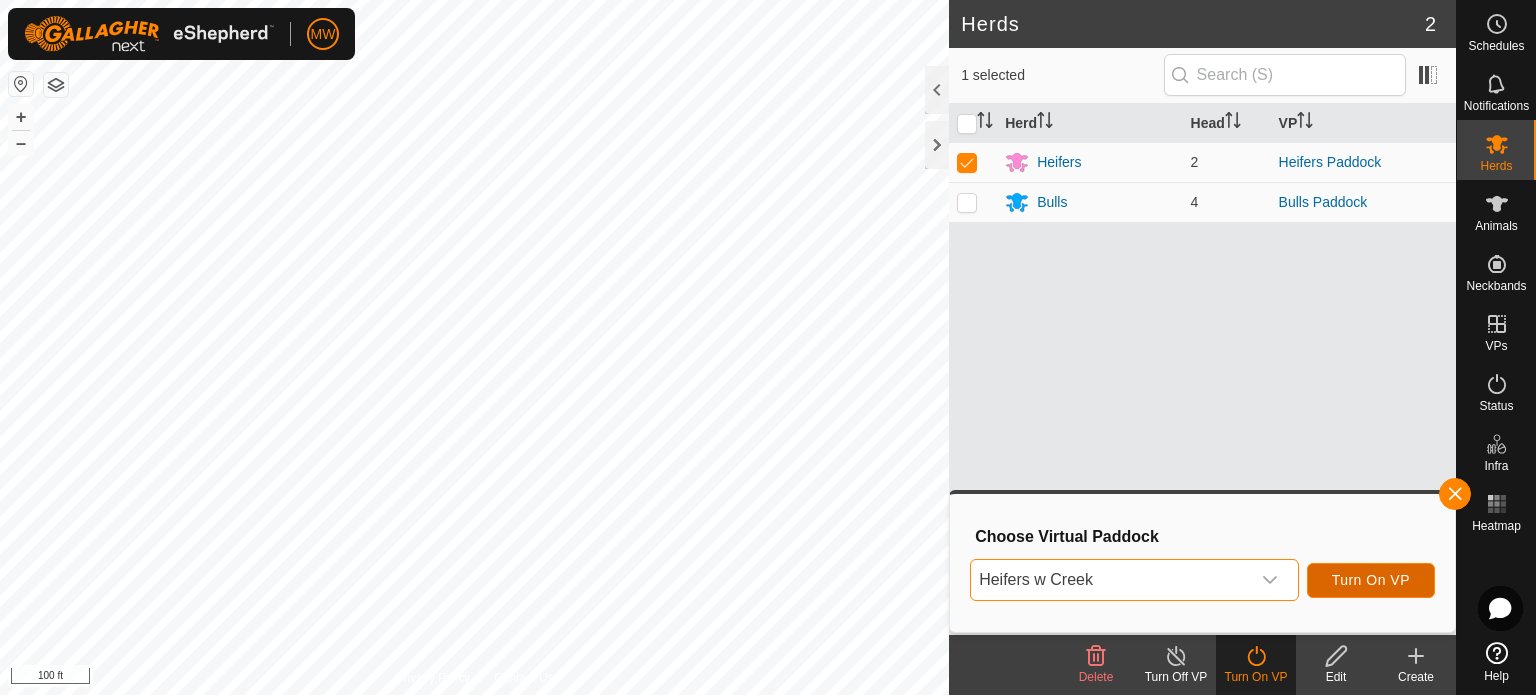 click on "Turn On VP" at bounding box center [1371, 580] 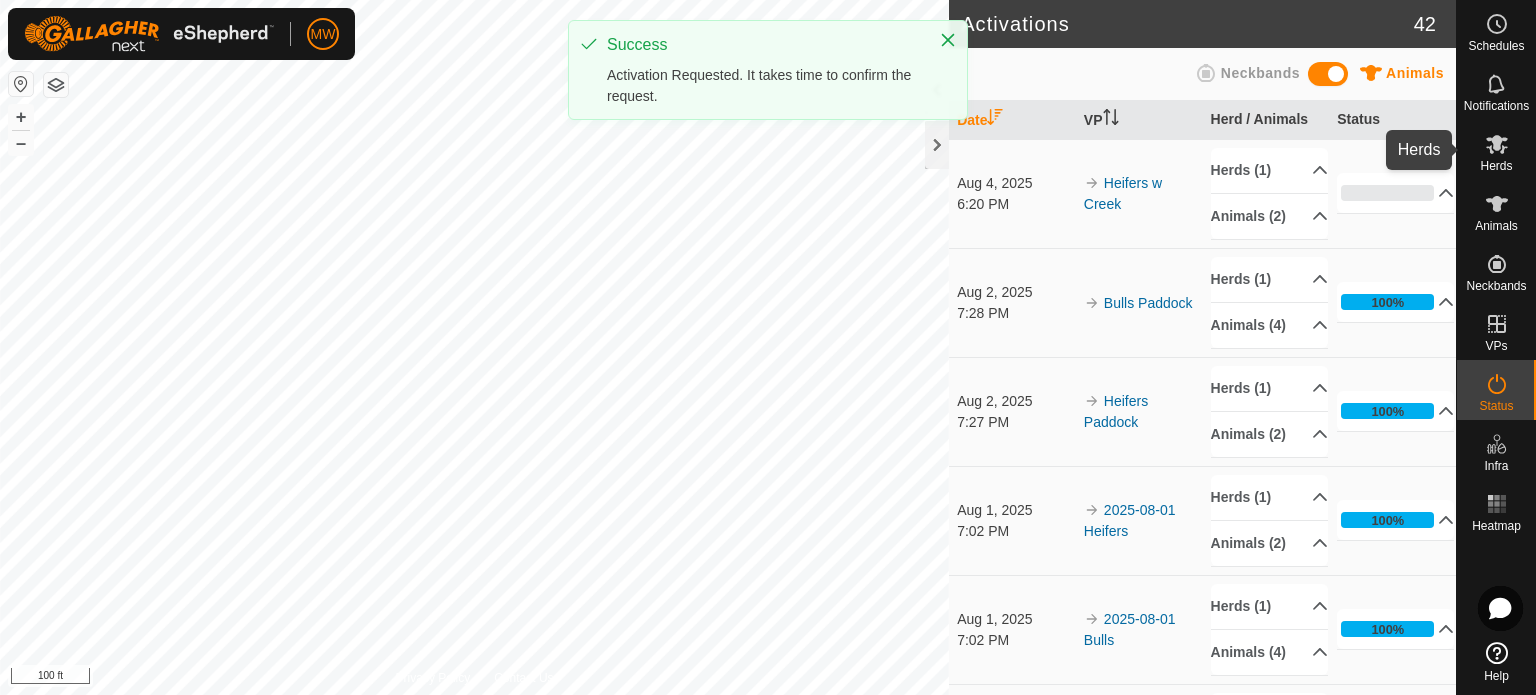 click on "Herds" at bounding box center (1496, 150) 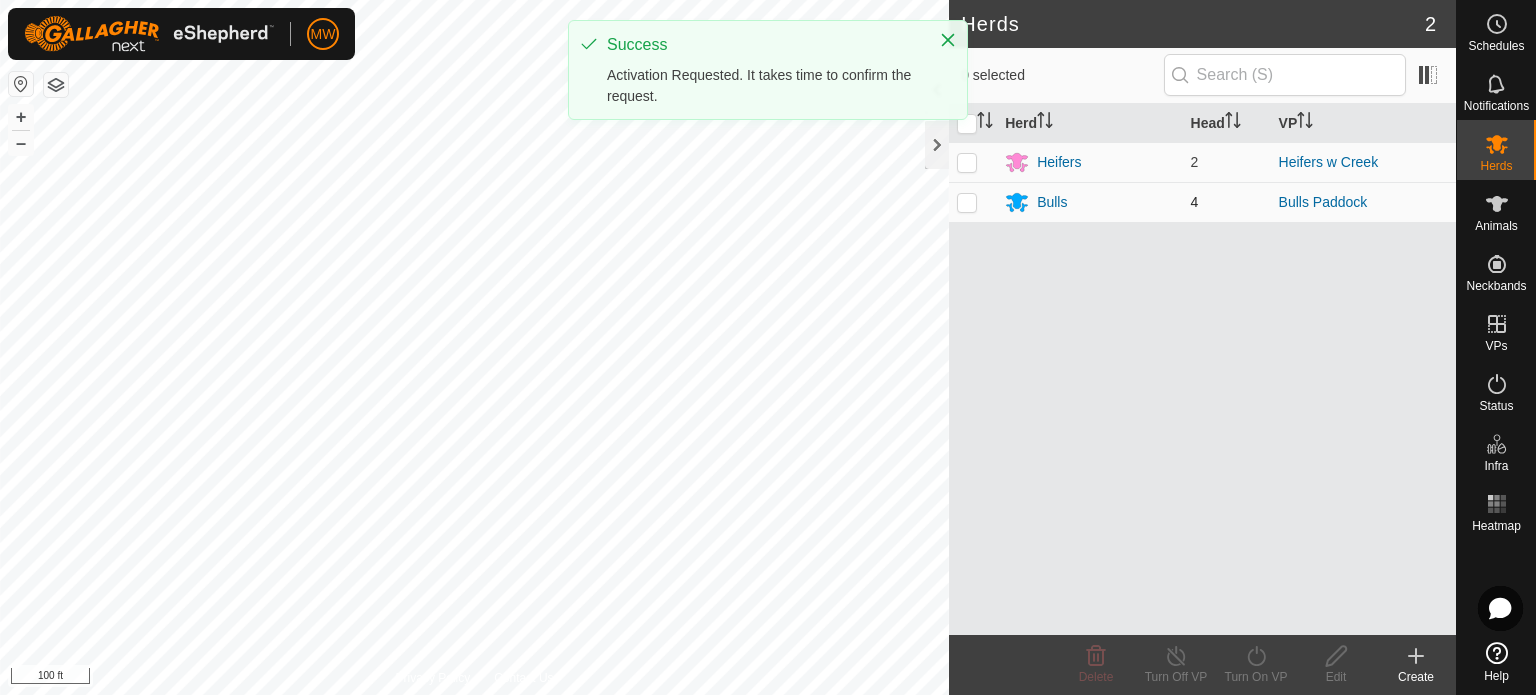 click at bounding box center [973, 202] 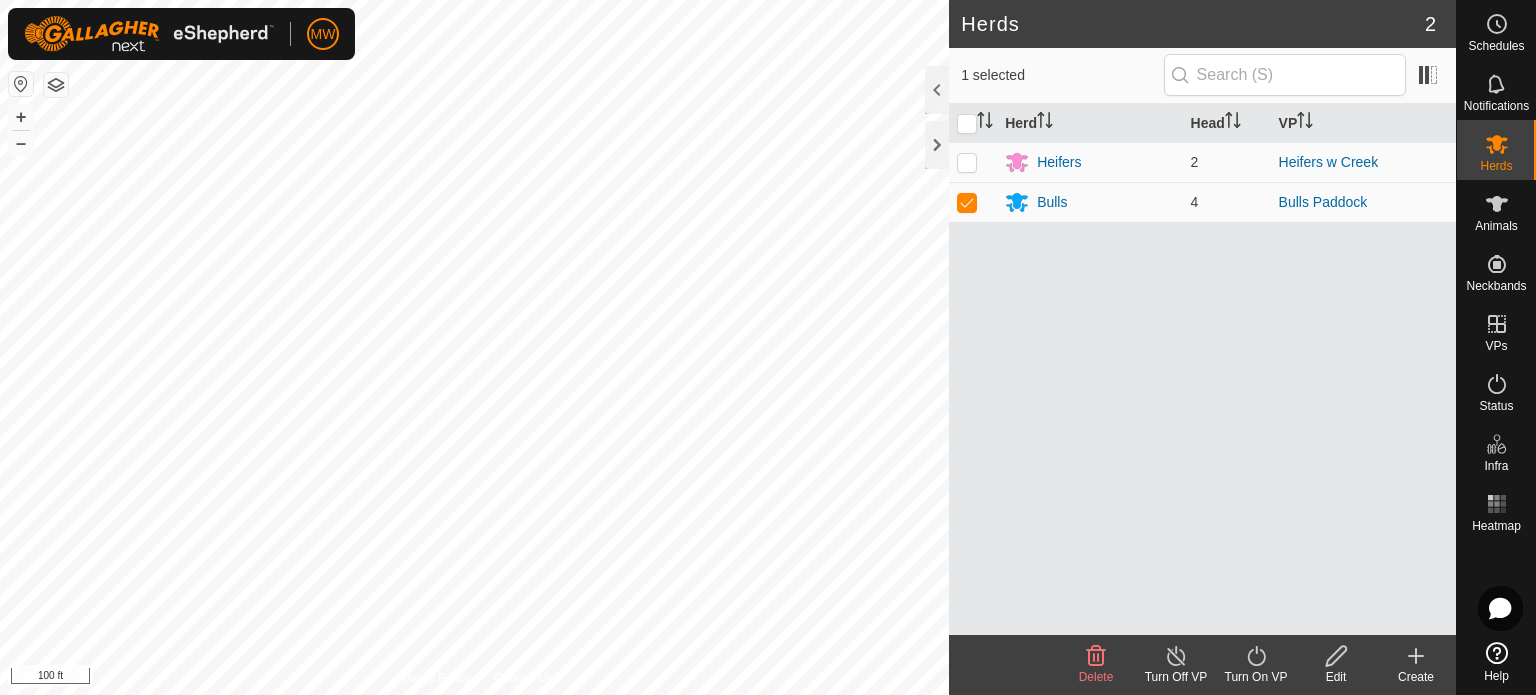 click 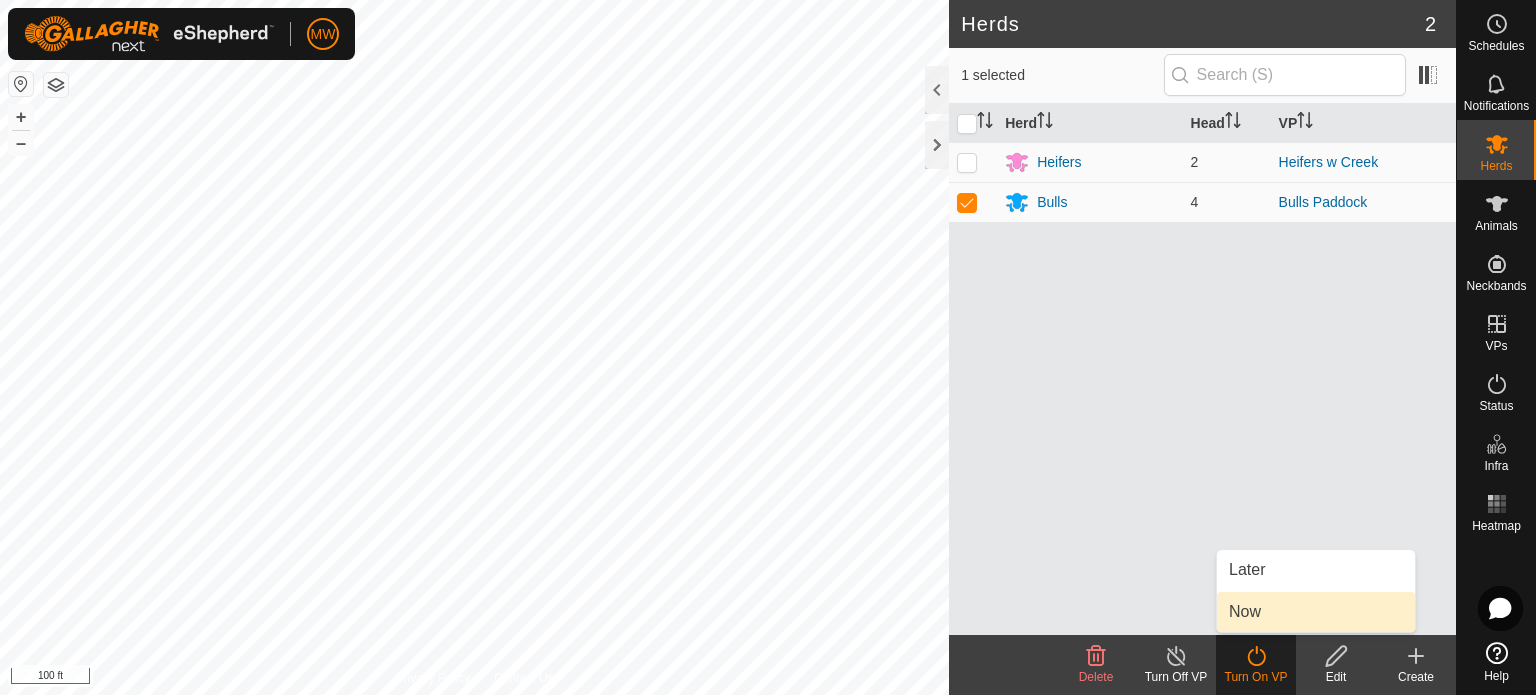 click on "Now" at bounding box center [1316, 612] 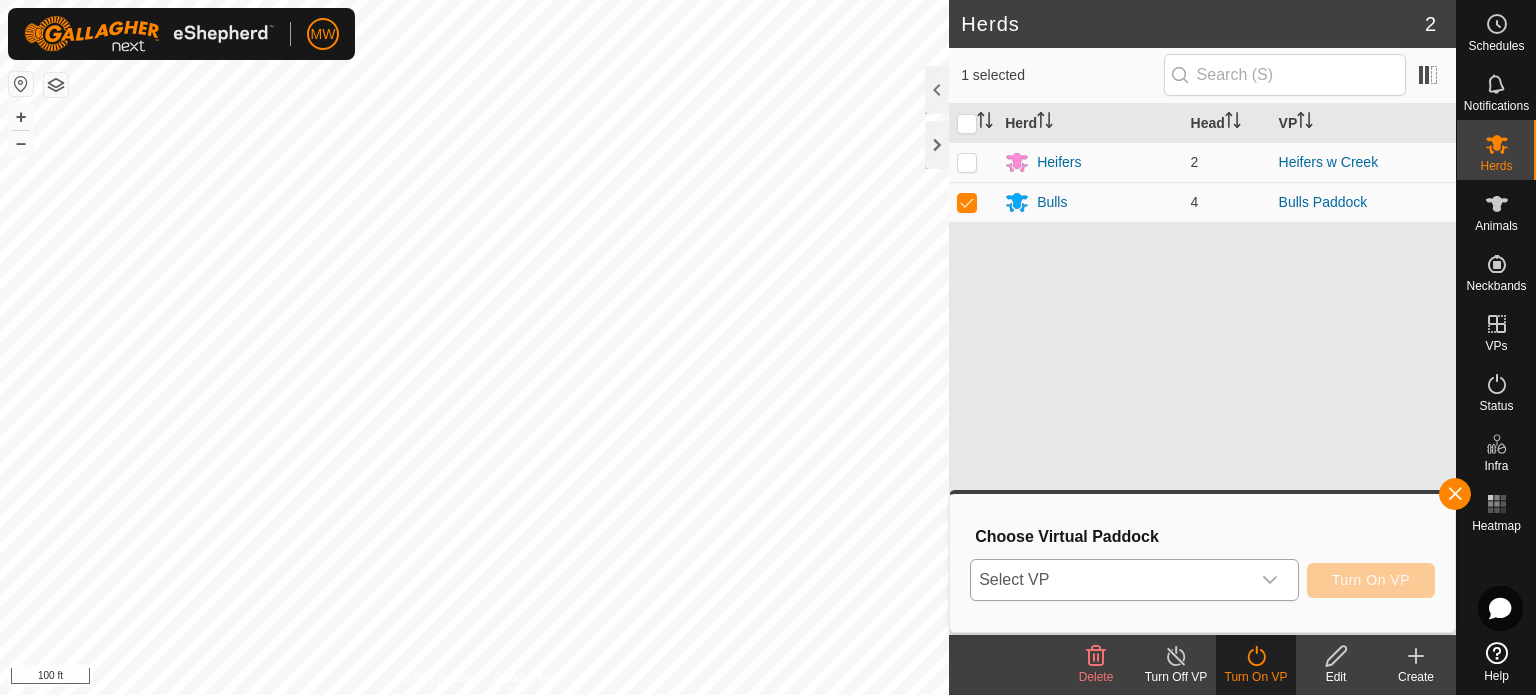 click on "Select VP" at bounding box center [1110, 580] 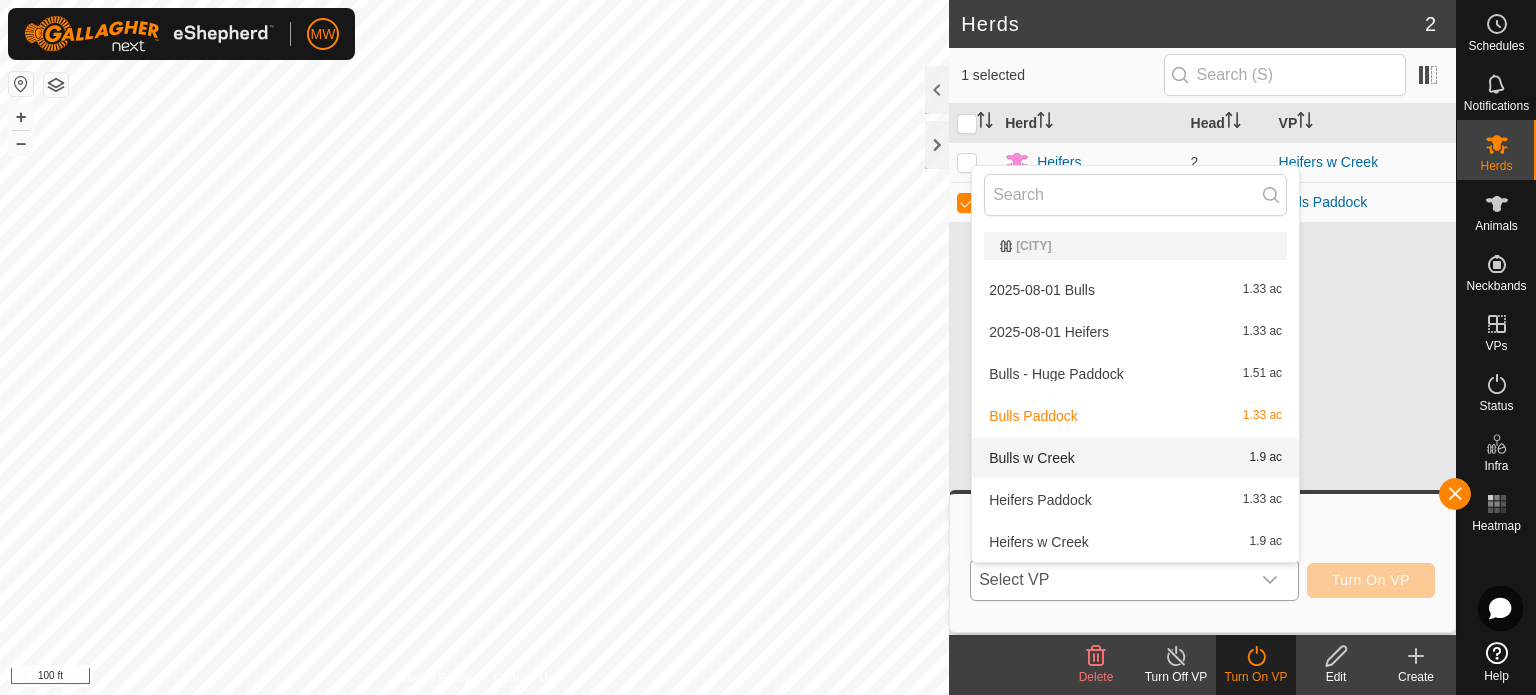 click on "Bulls w Creek  1.9 ac" at bounding box center (1135, 458) 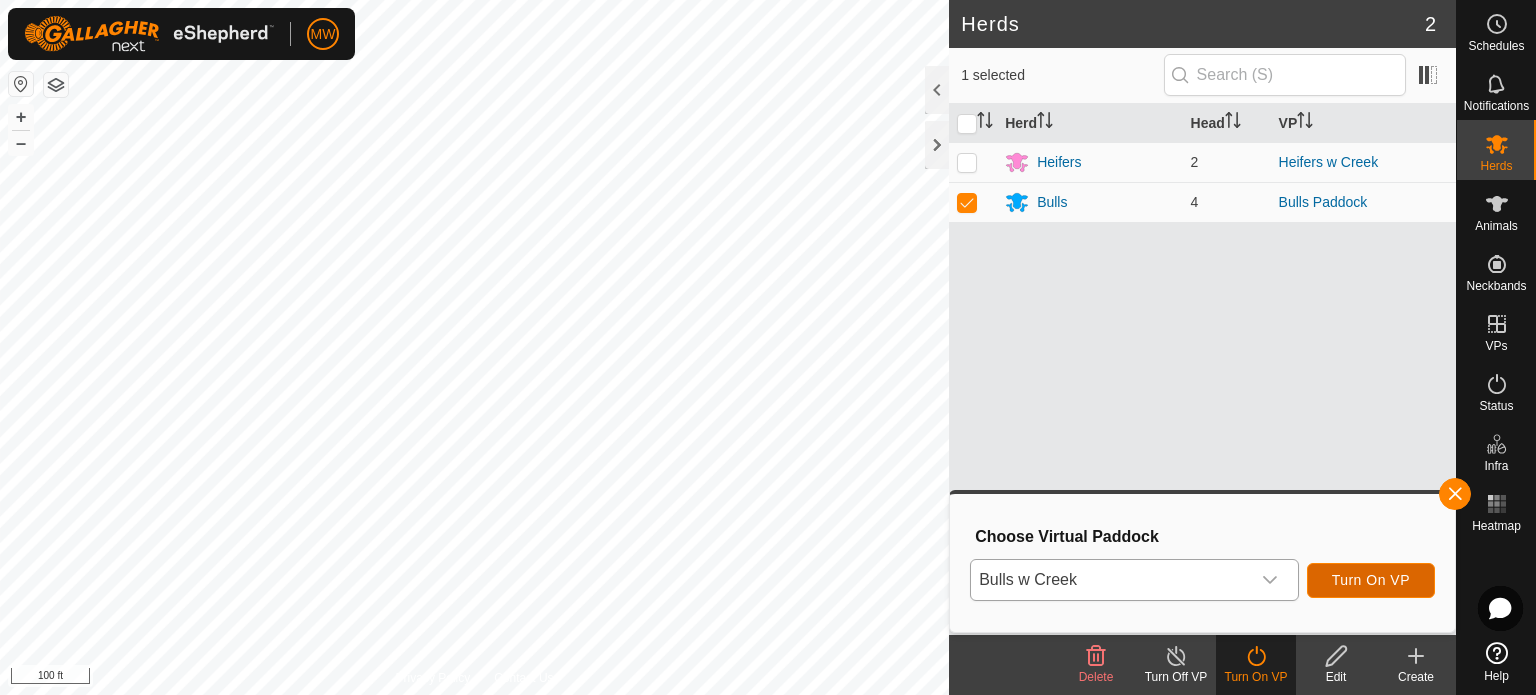 click on "Turn On VP" at bounding box center [1371, 580] 